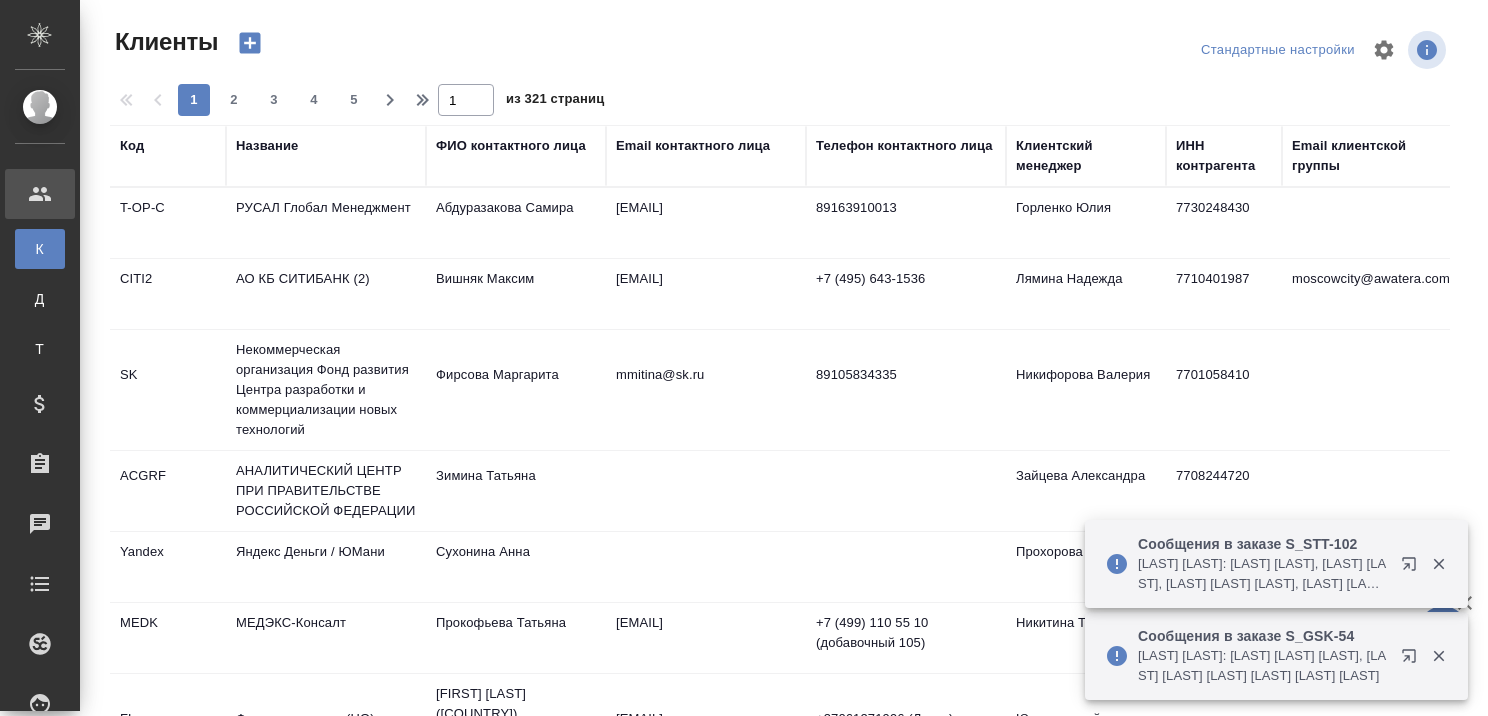 select on "RU" 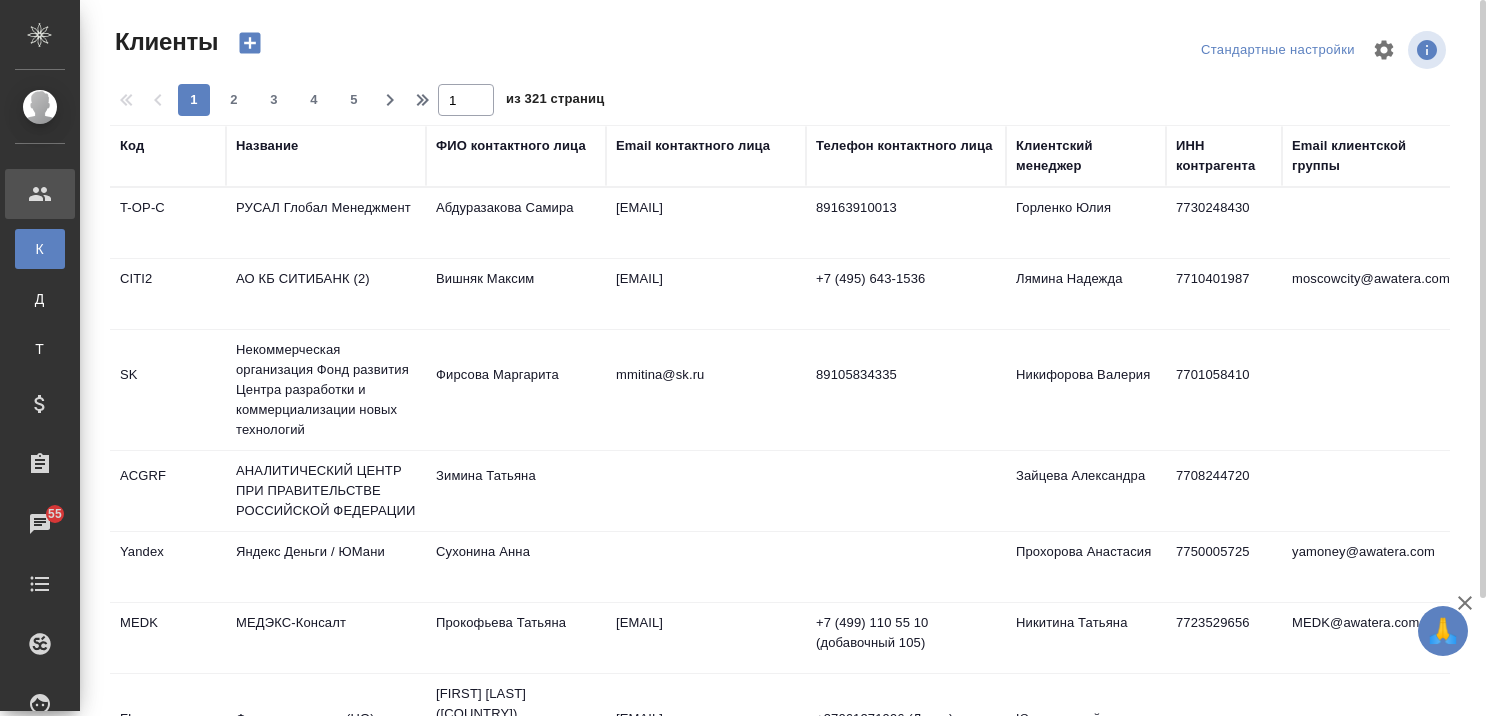 click on "Название" at bounding box center [267, 146] 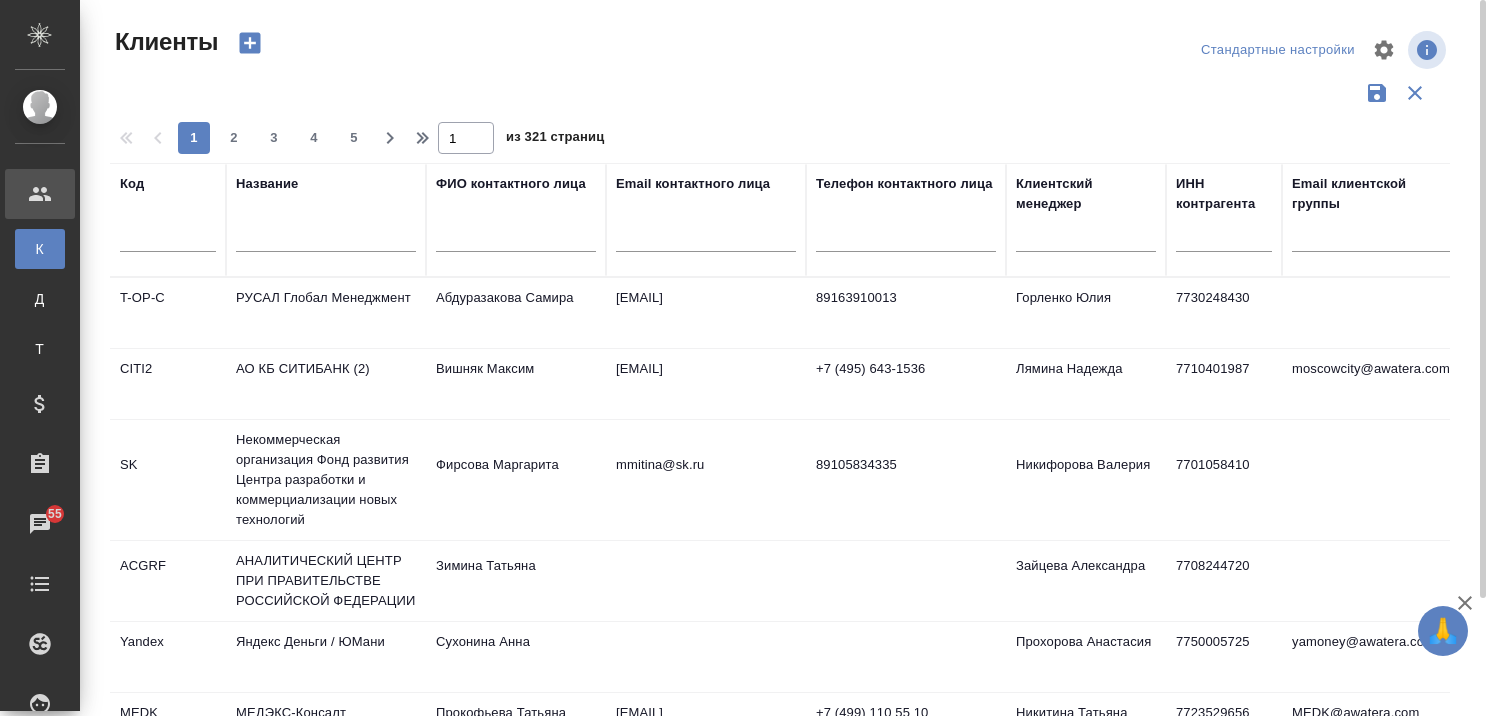 click at bounding box center [326, 239] 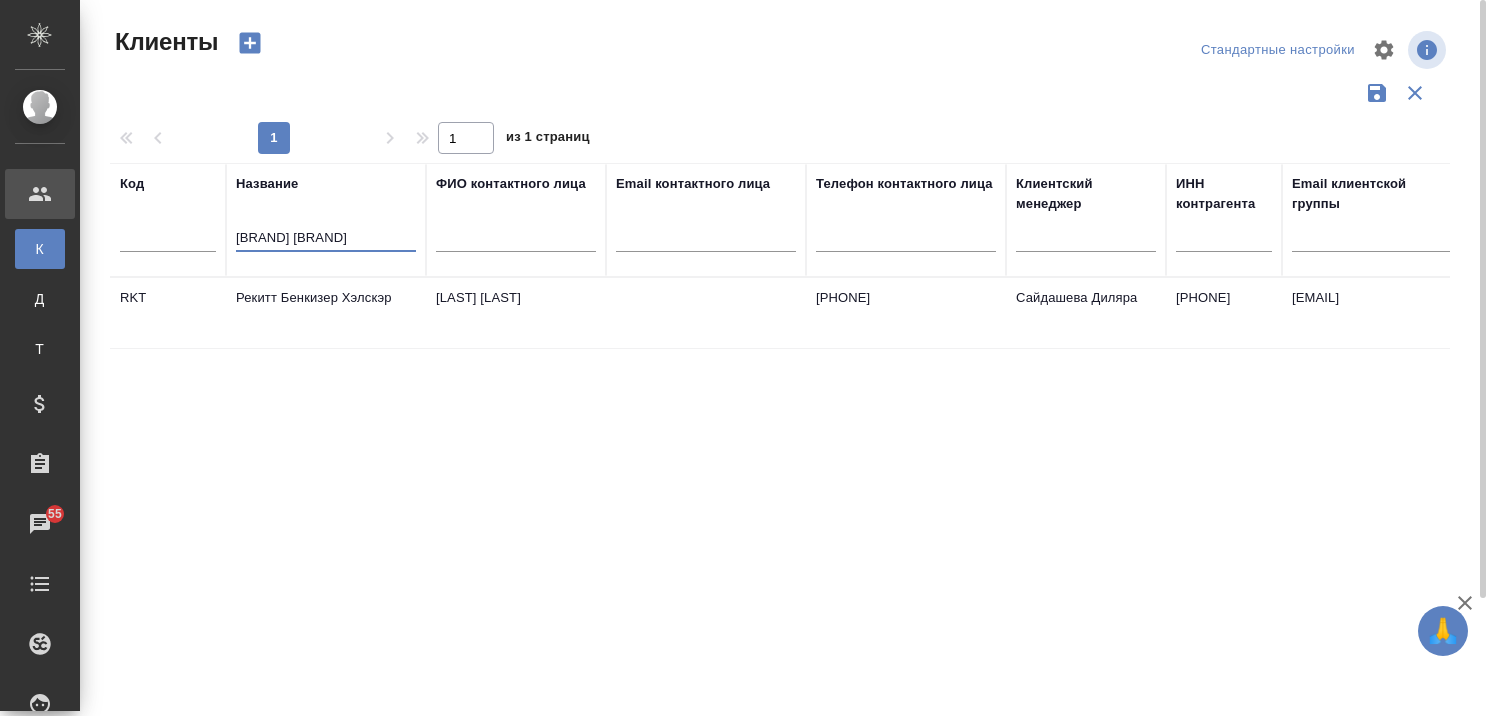 type on "[BRAND] [BRAND]" 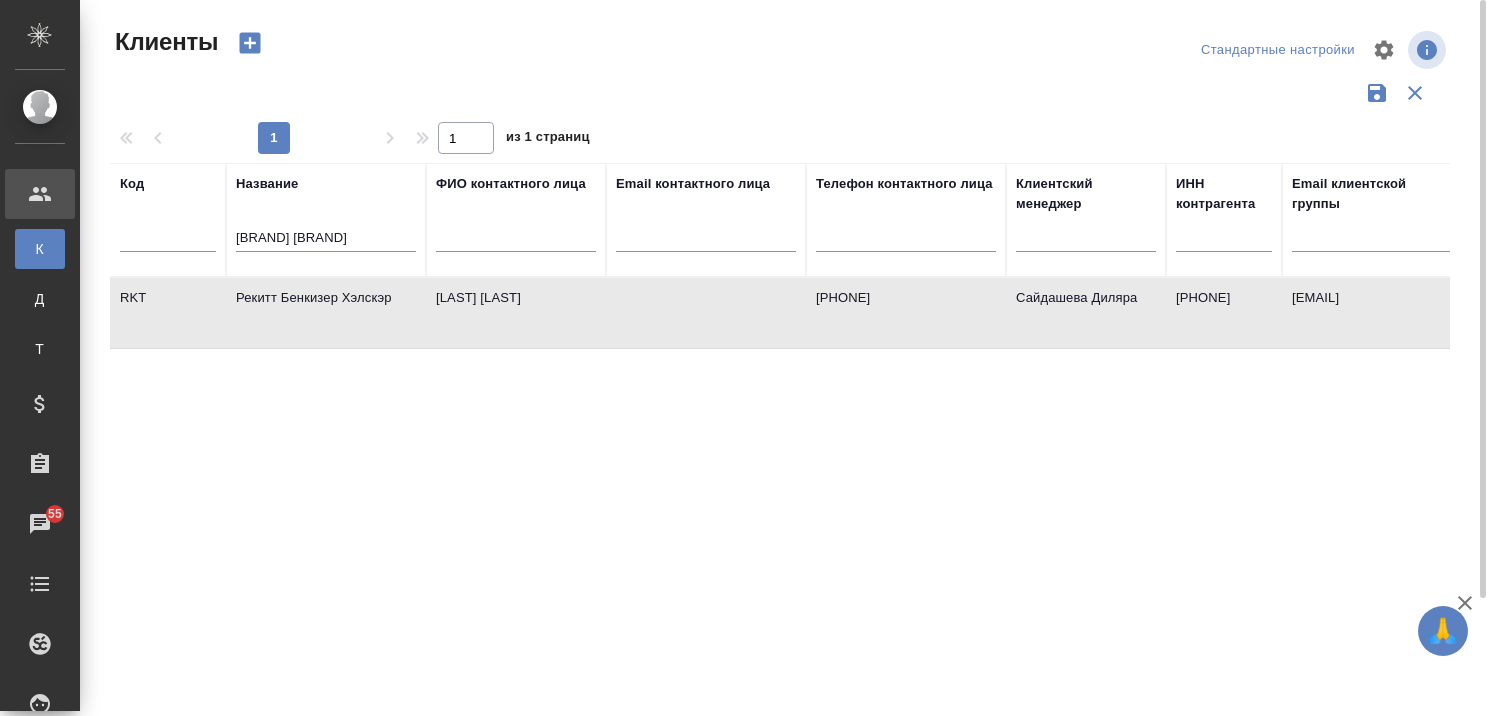 click on "Рекитт Бенкизер Хэлскэр" at bounding box center [326, 313] 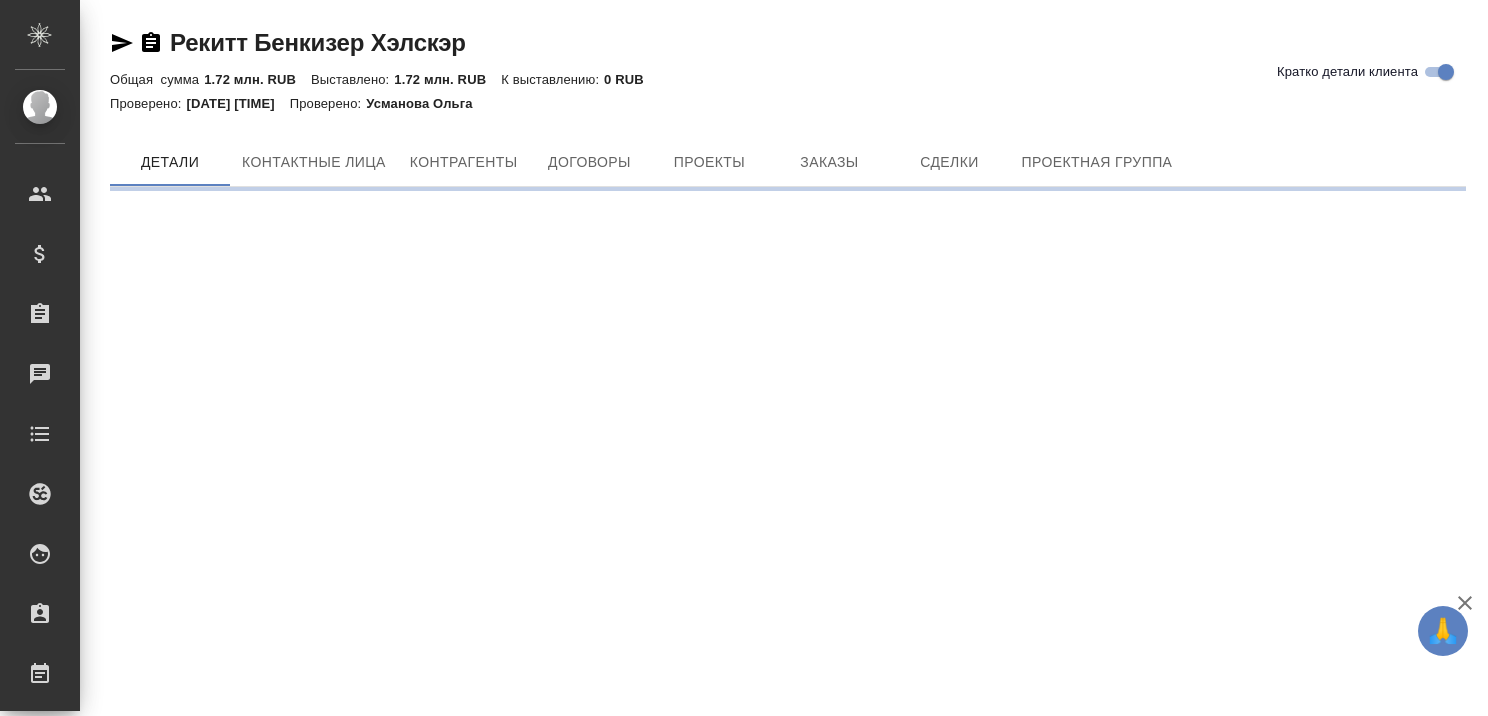 scroll, scrollTop: 0, scrollLeft: 0, axis: both 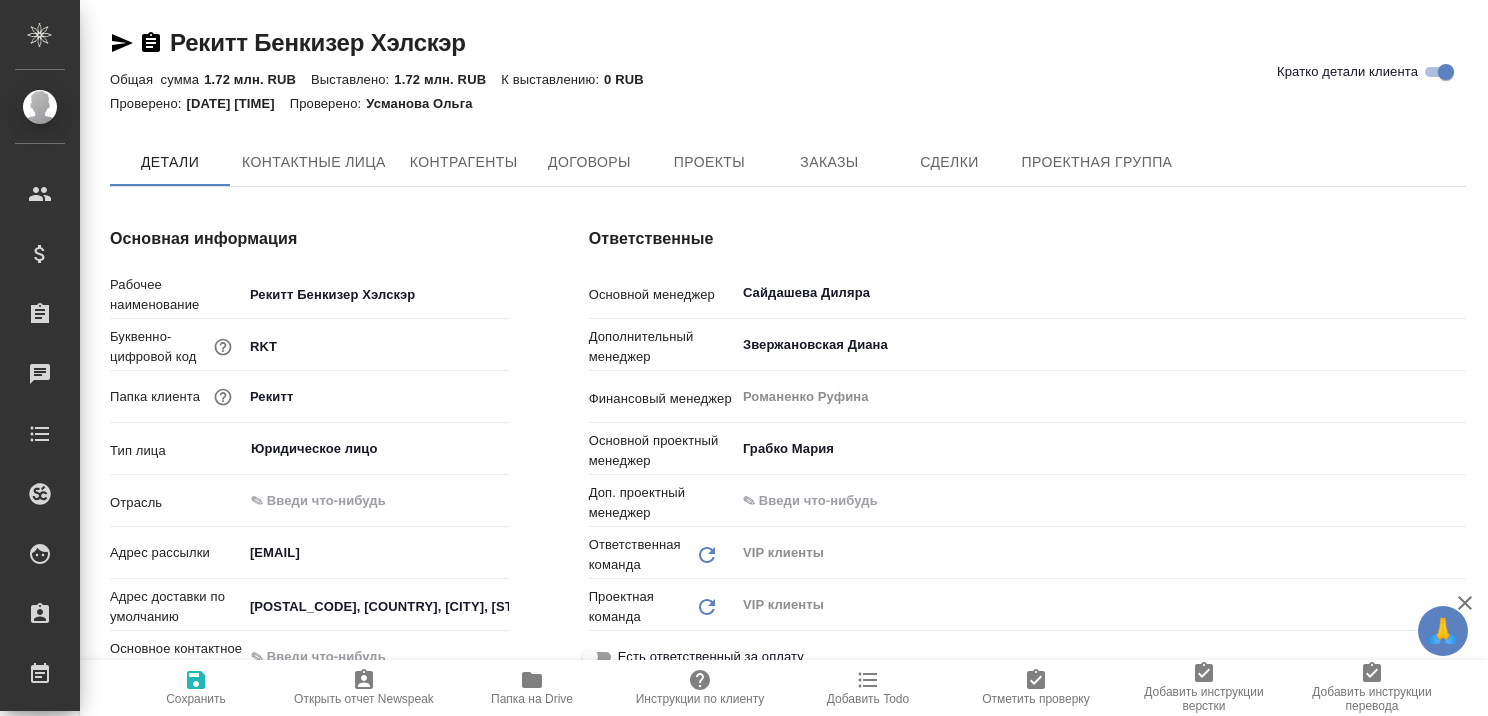 type on "x" 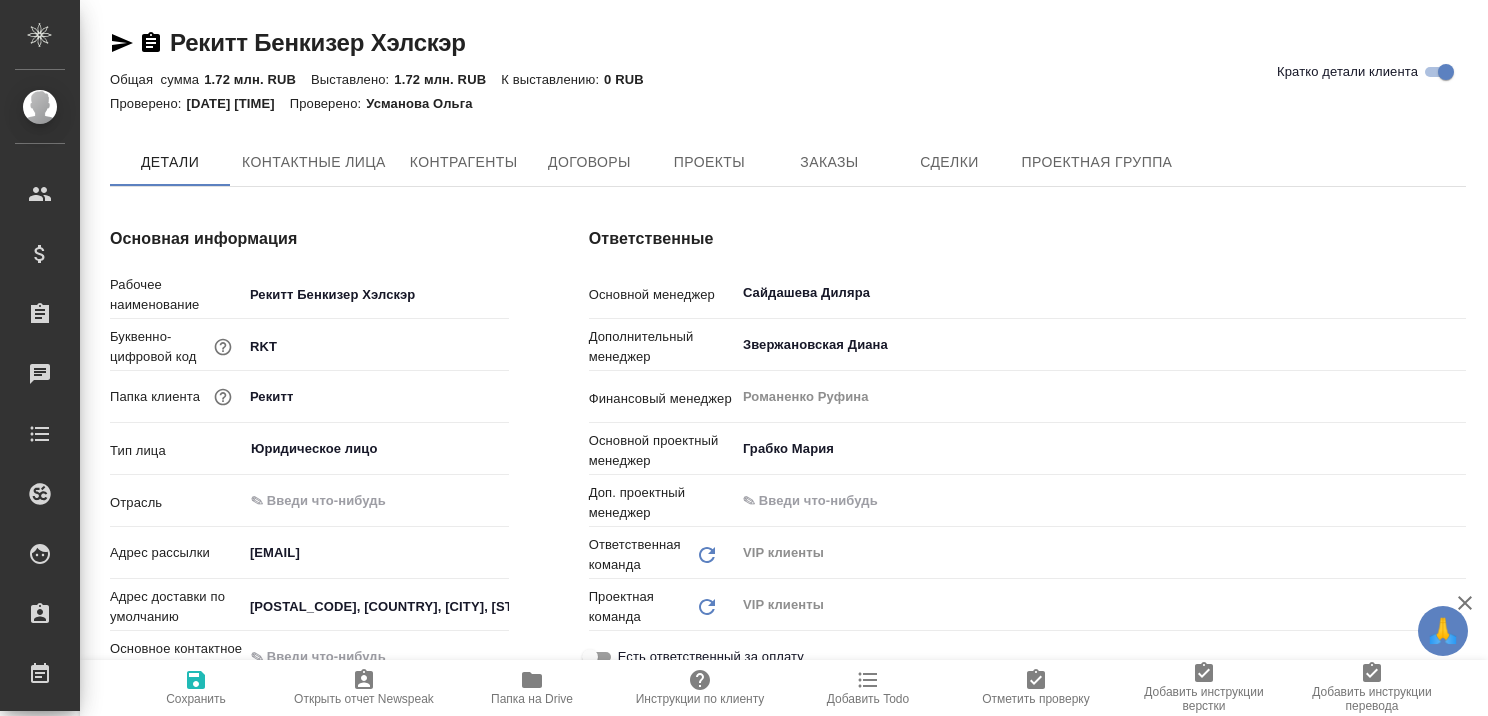 type on "x" 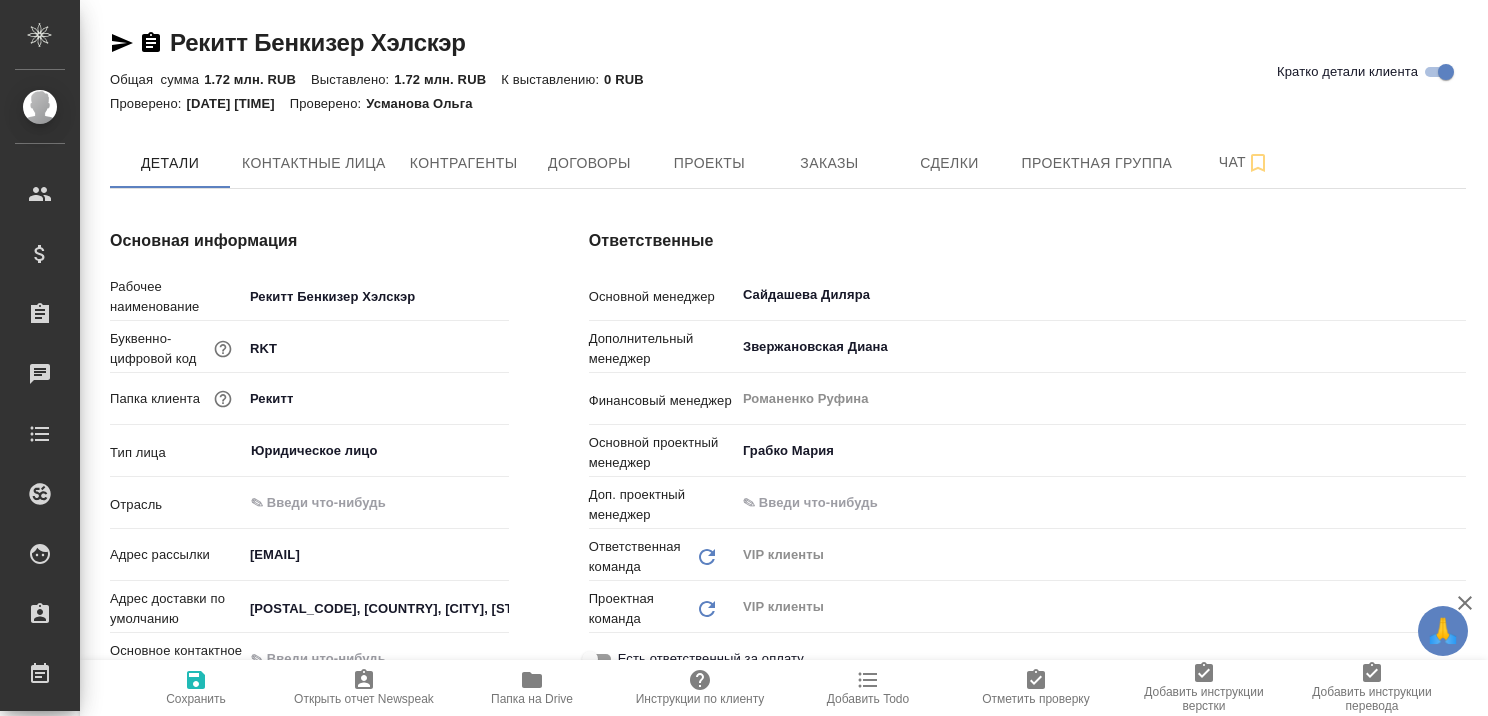 type on "x" 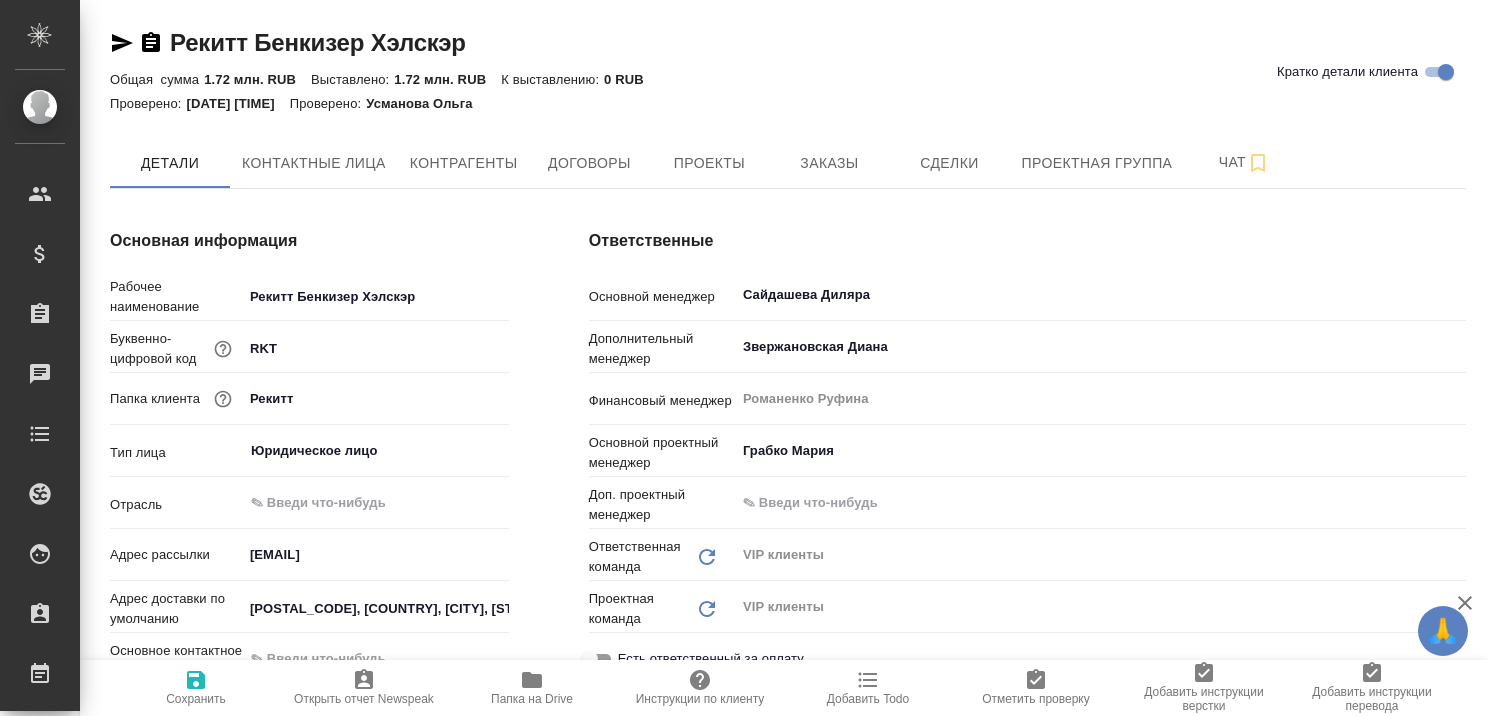type on "x" 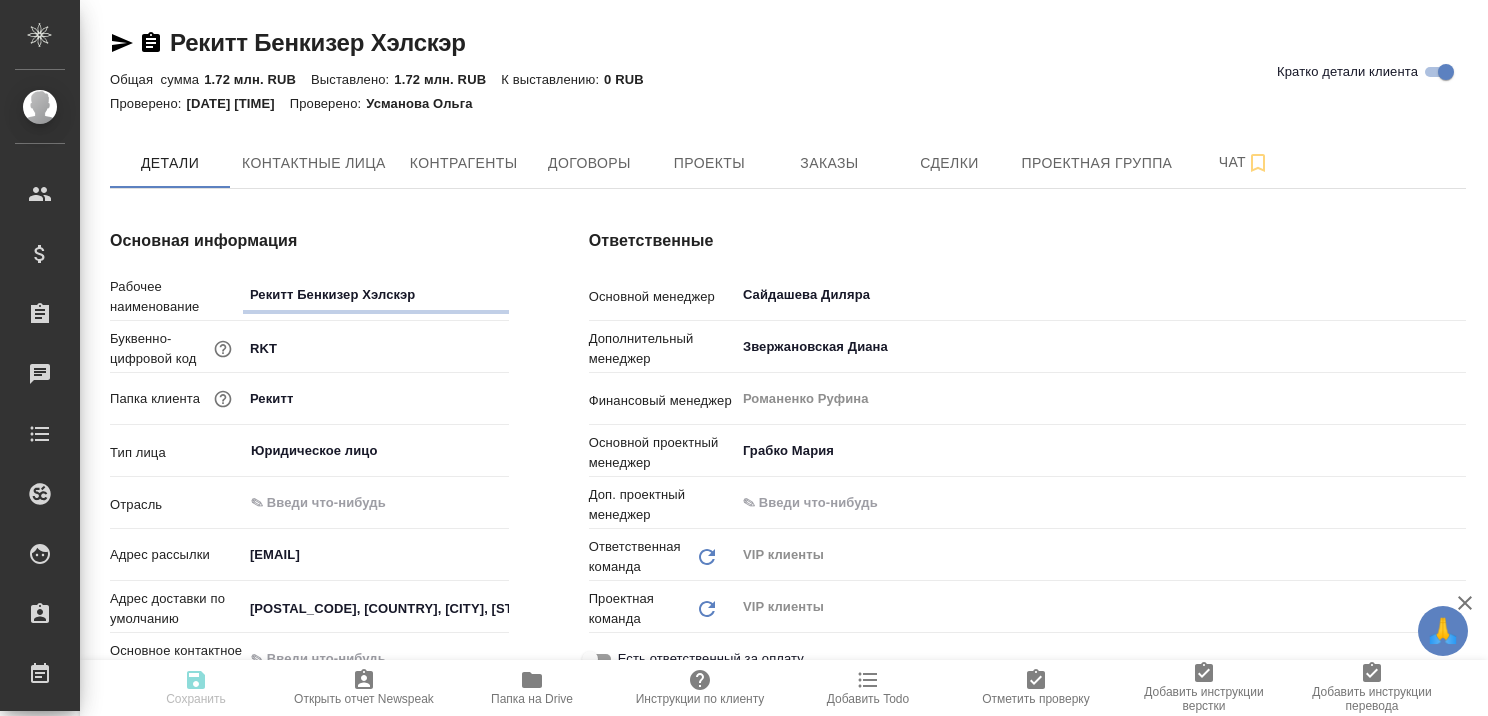 type on "x" 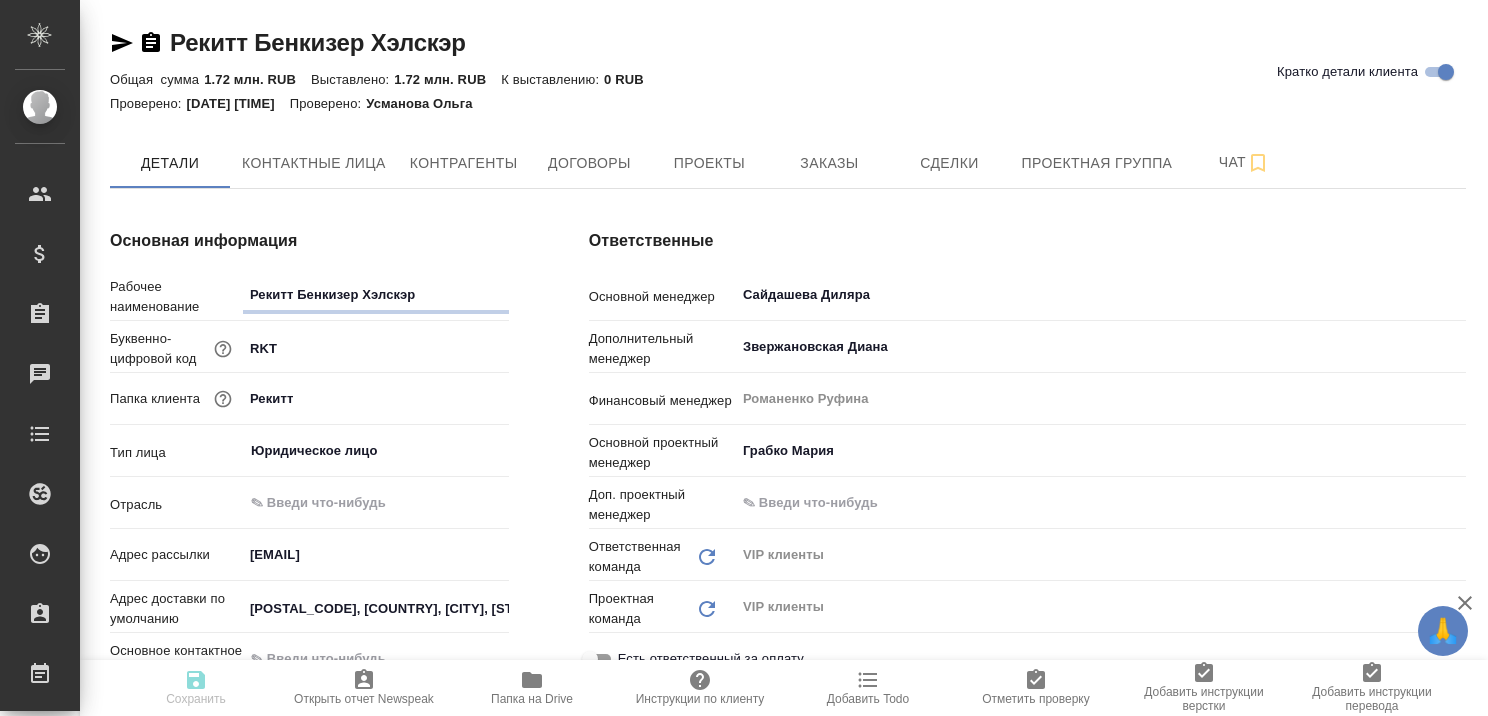 type on "x" 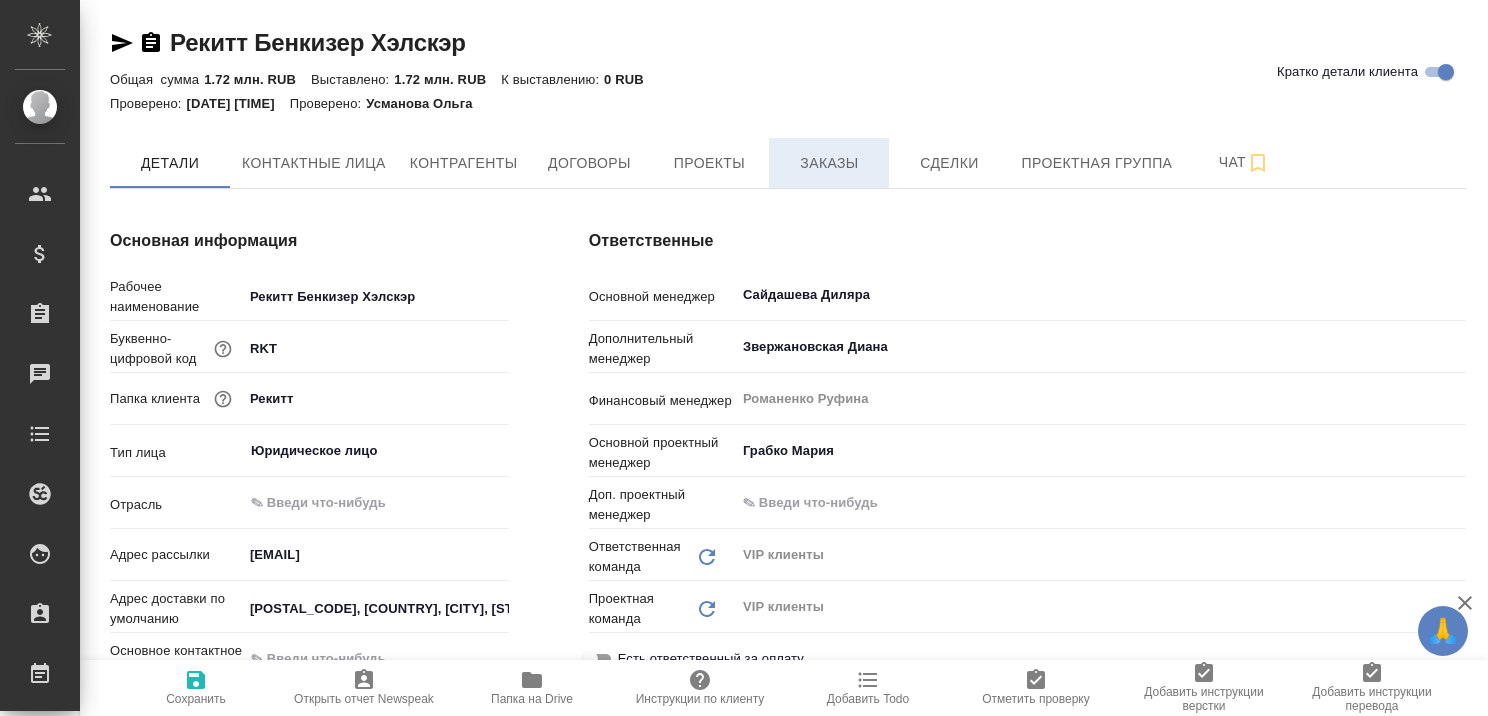 type on "x" 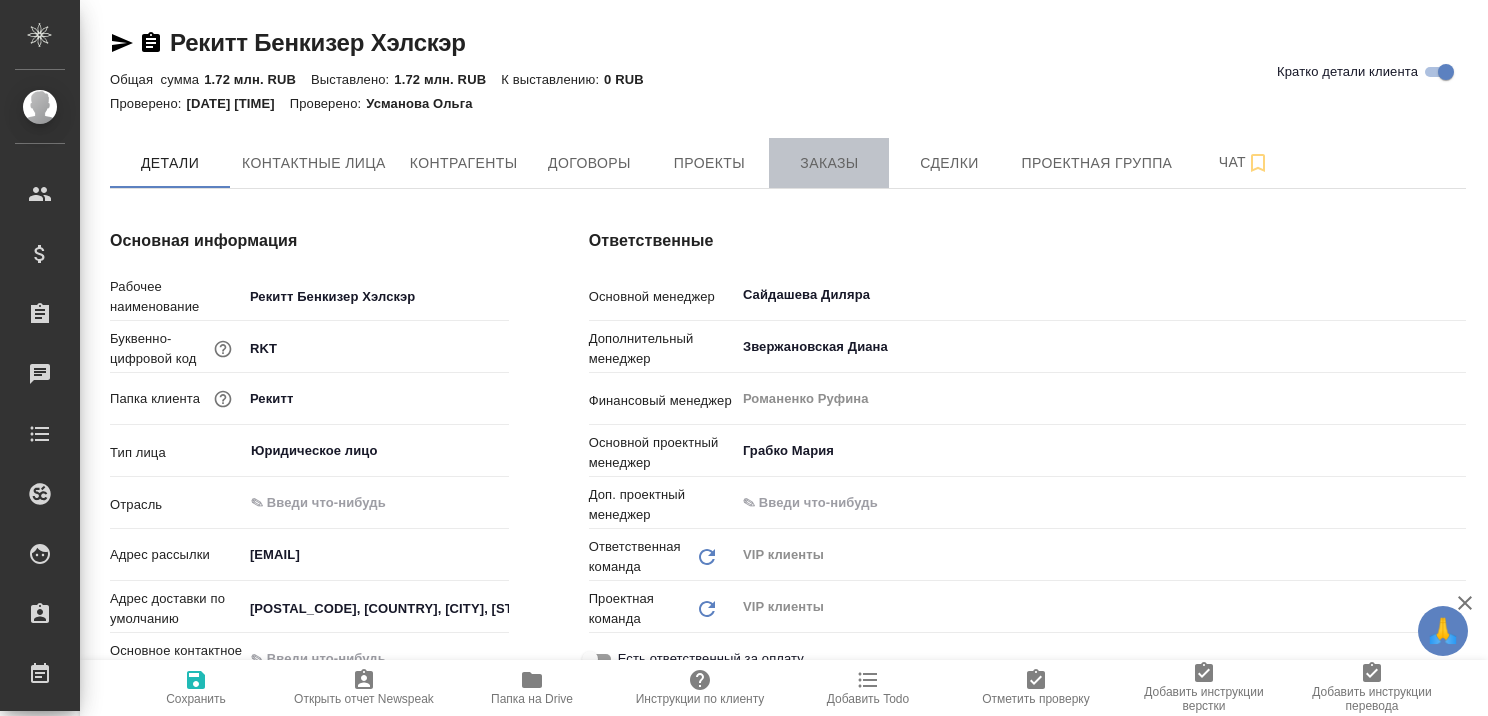 click on "Заказы" at bounding box center (829, 163) 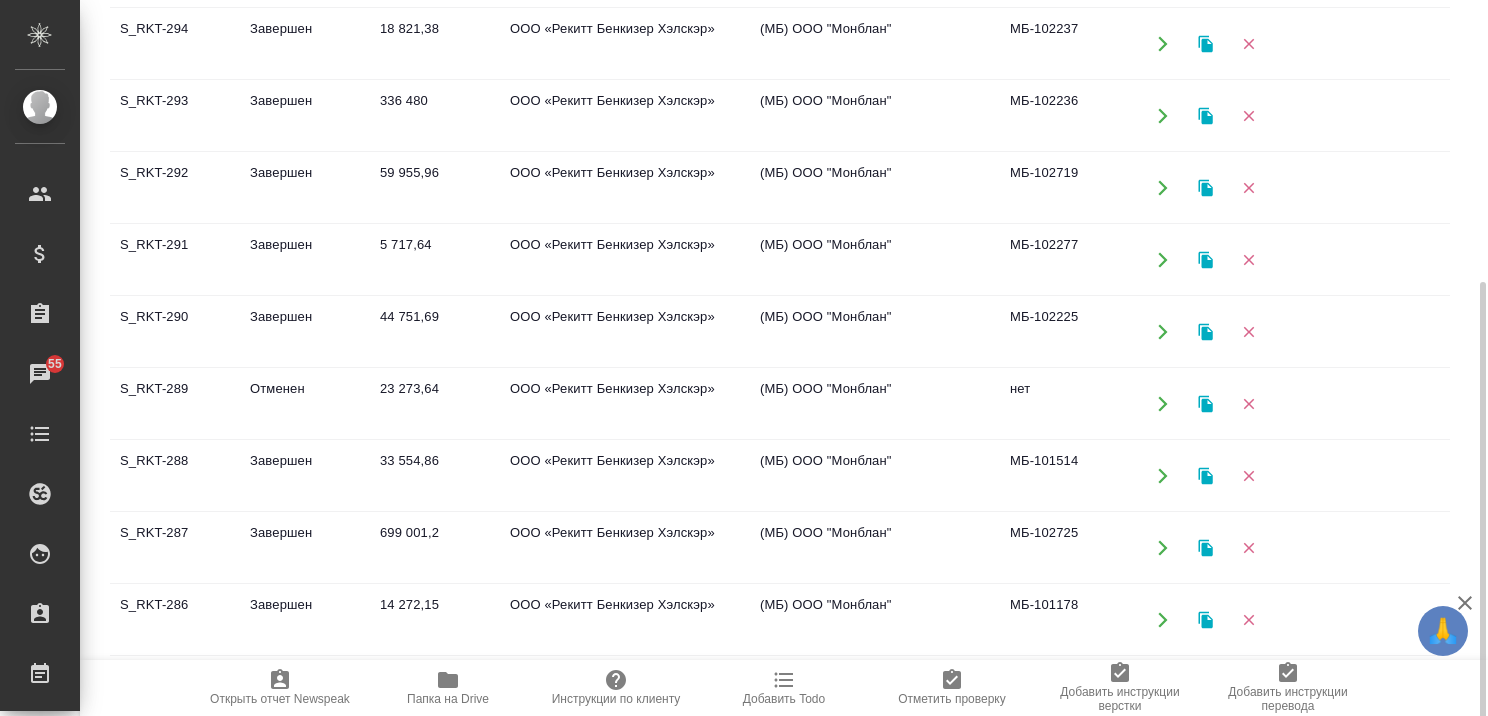 scroll, scrollTop: 418, scrollLeft: 0, axis: vertical 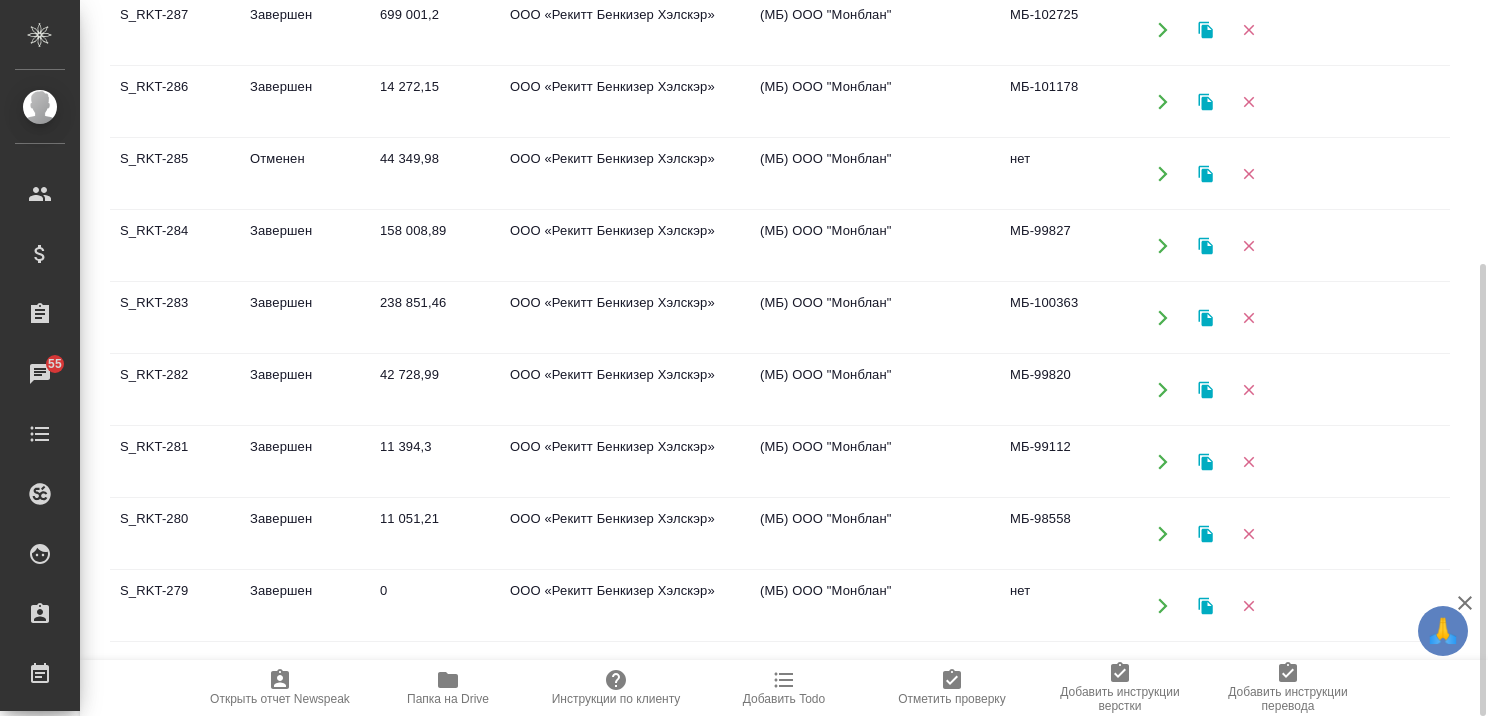 click on "Завершен" at bounding box center [305, -546] 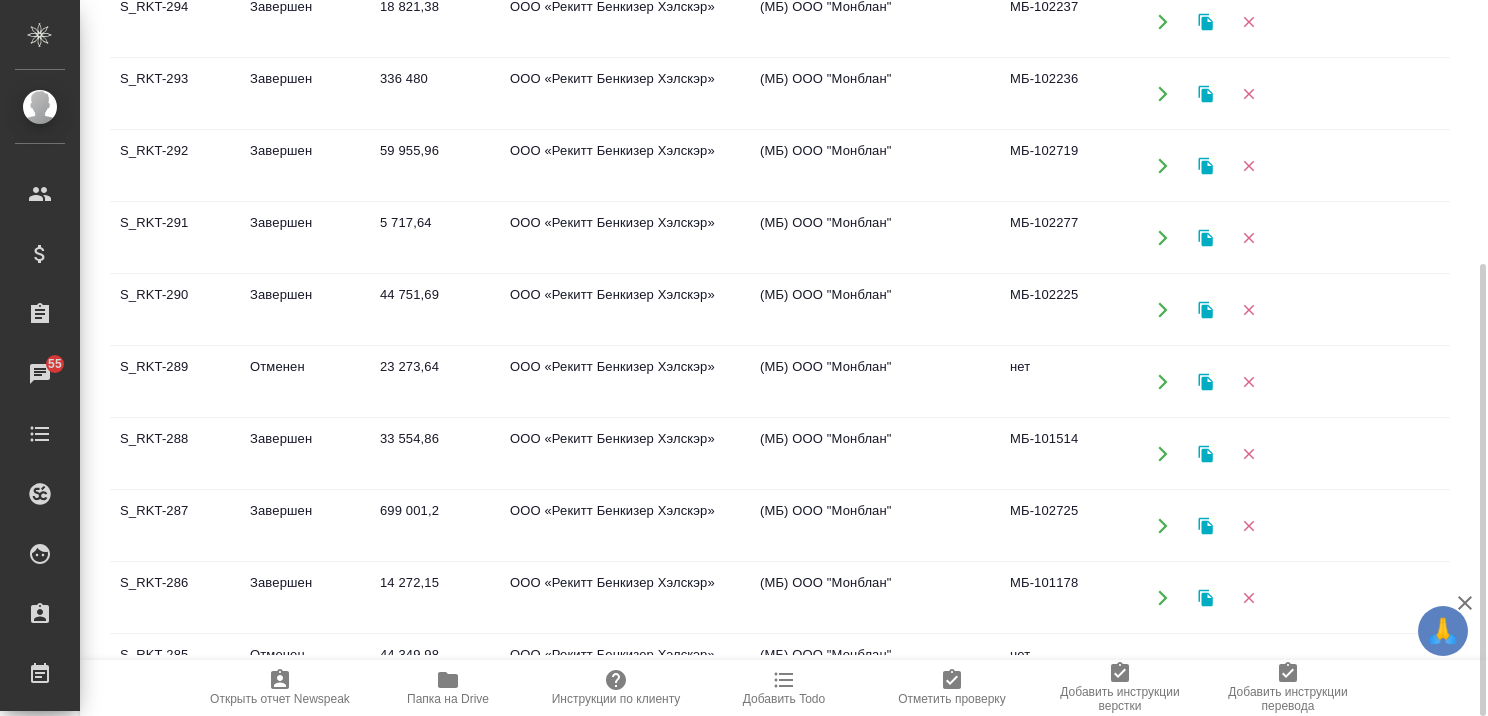 scroll, scrollTop: 0, scrollLeft: 0, axis: both 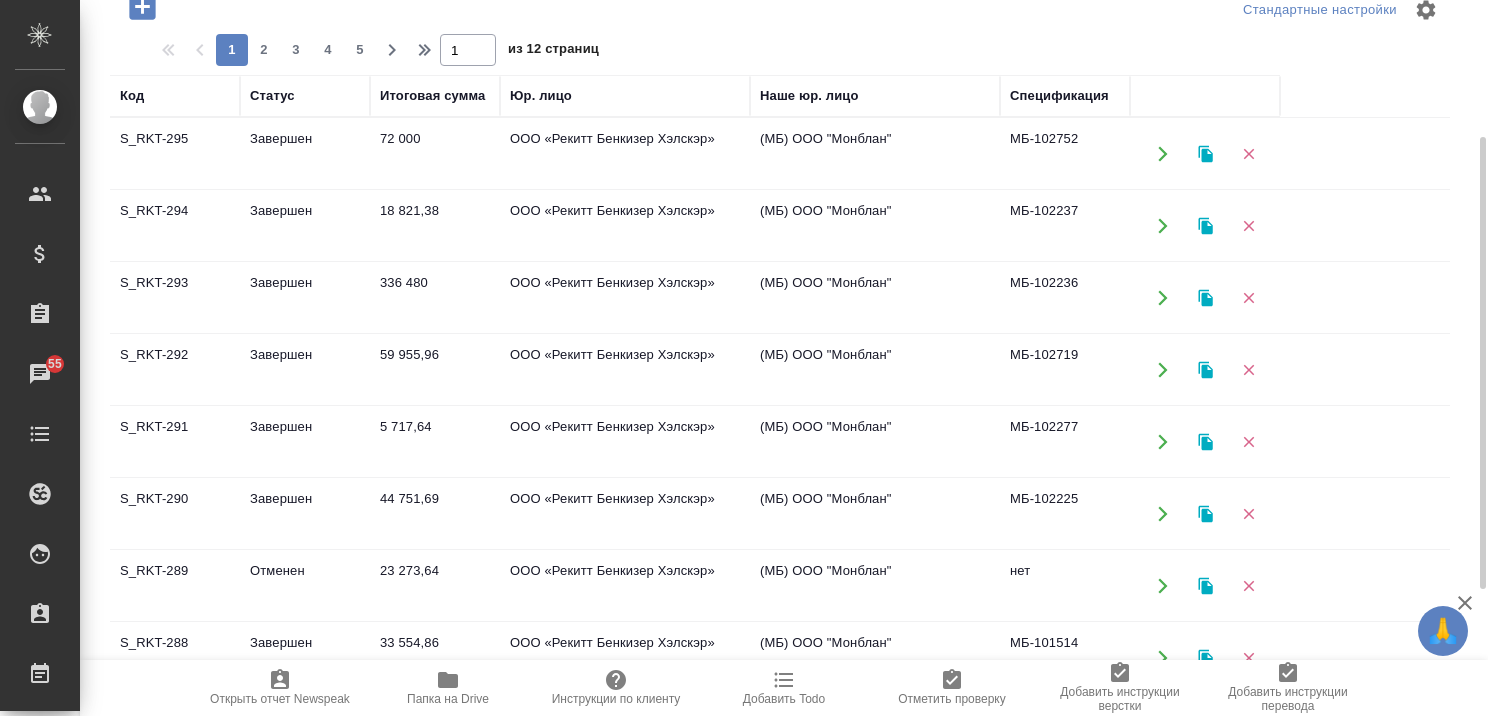 click on "Завершен" at bounding box center (305, 154) 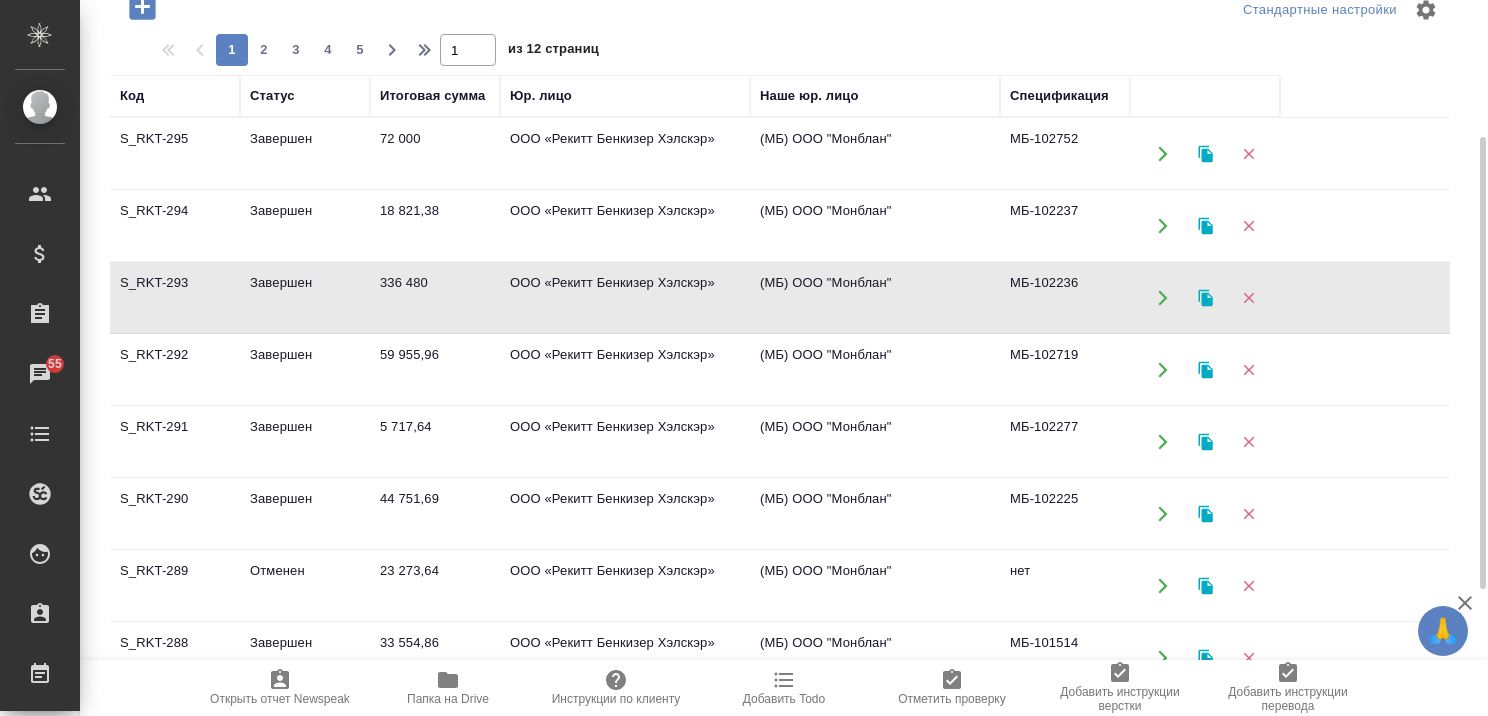 click on "Завершен" at bounding box center [305, 154] 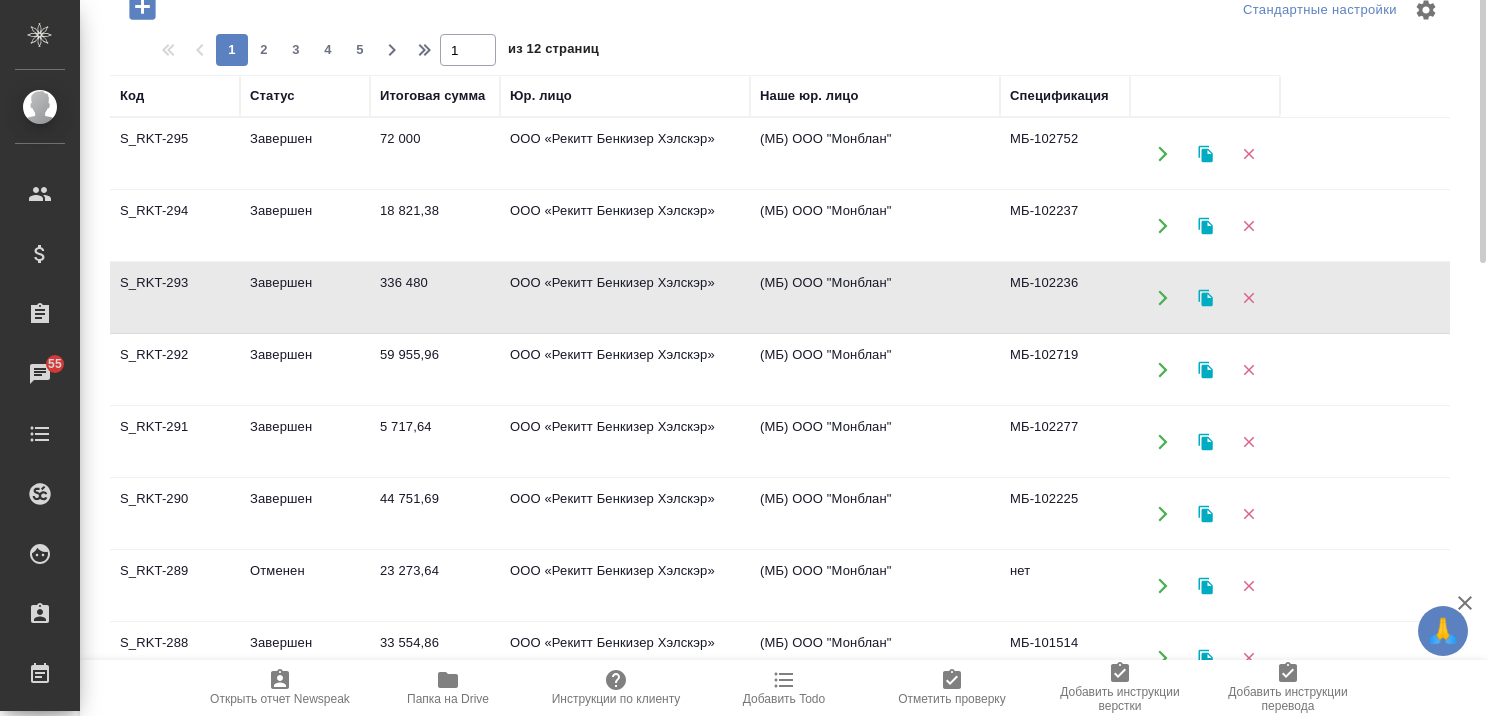 scroll, scrollTop: 0, scrollLeft: 0, axis: both 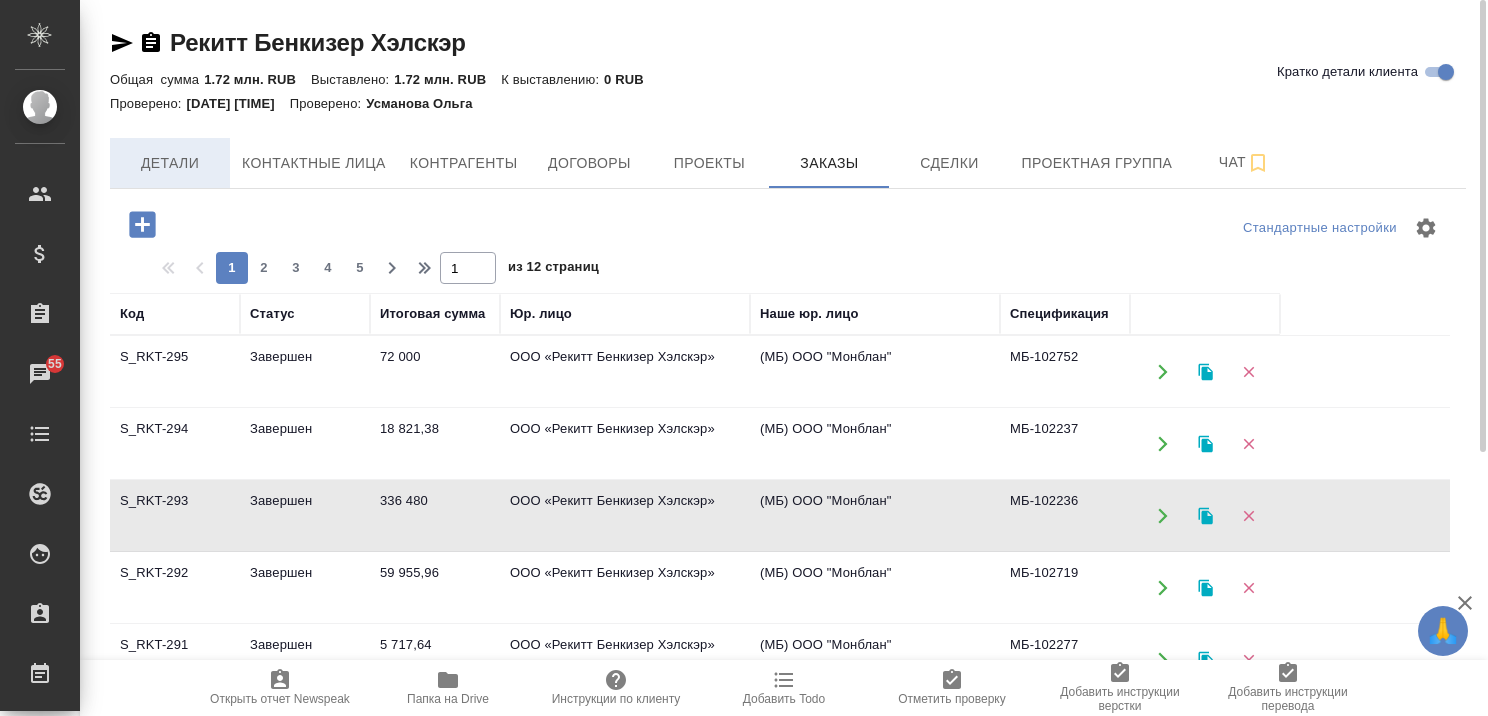 click on "Детали" at bounding box center [170, 163] 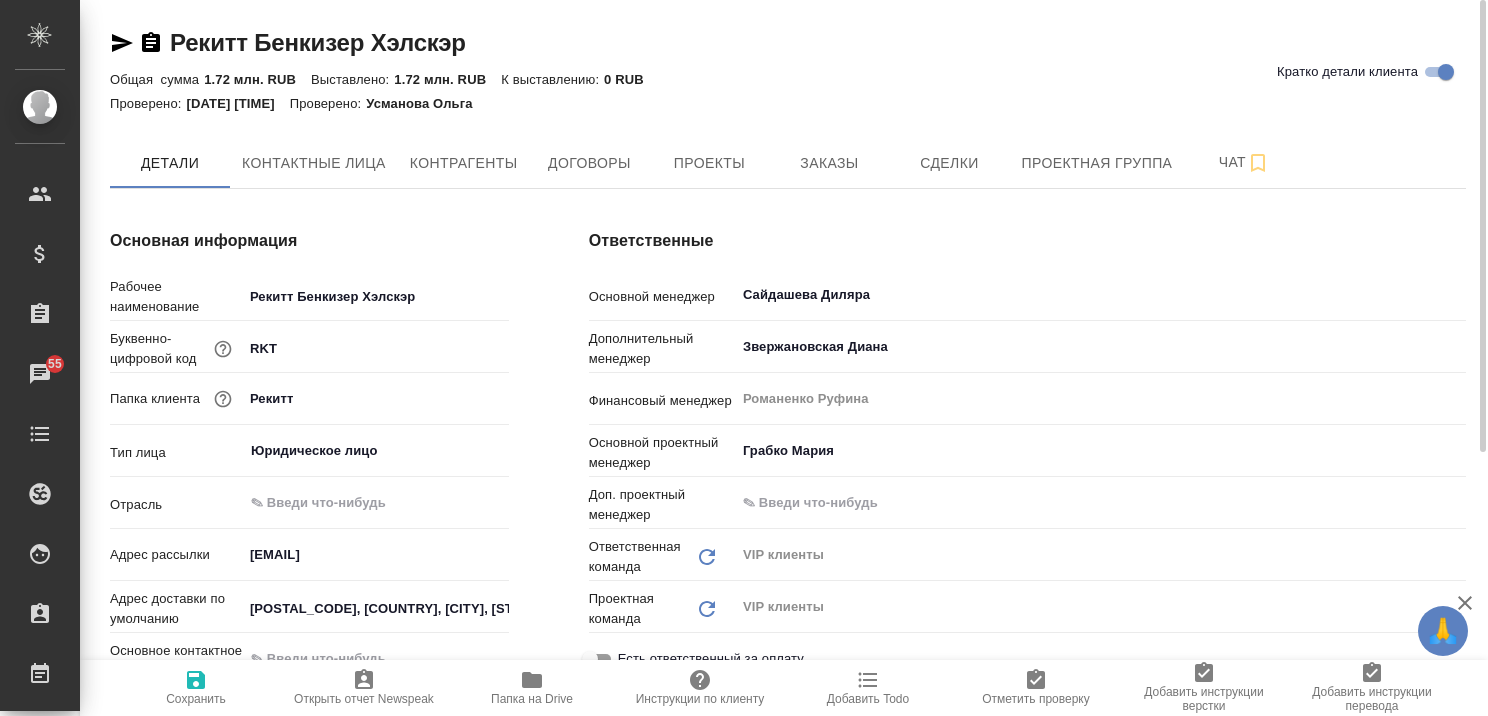 type on "x" 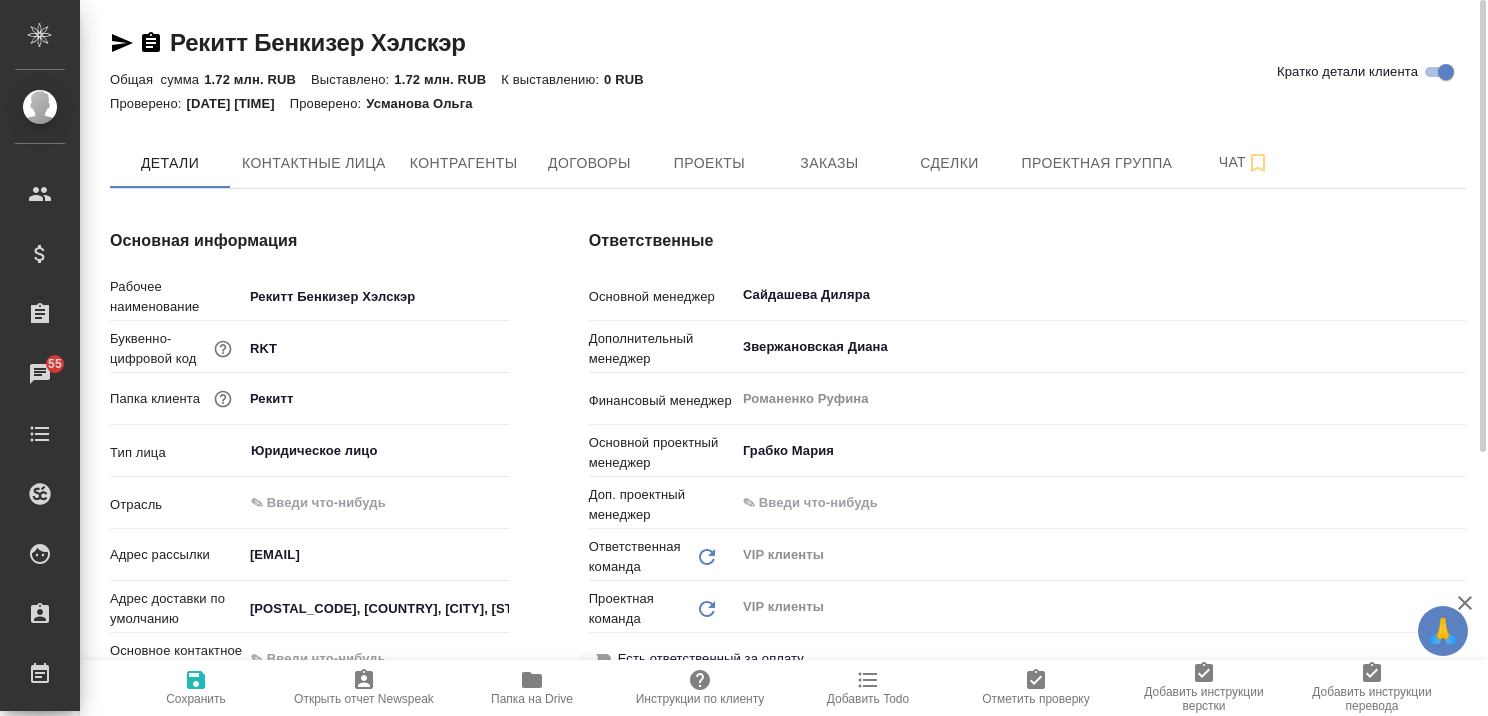 type on "x" 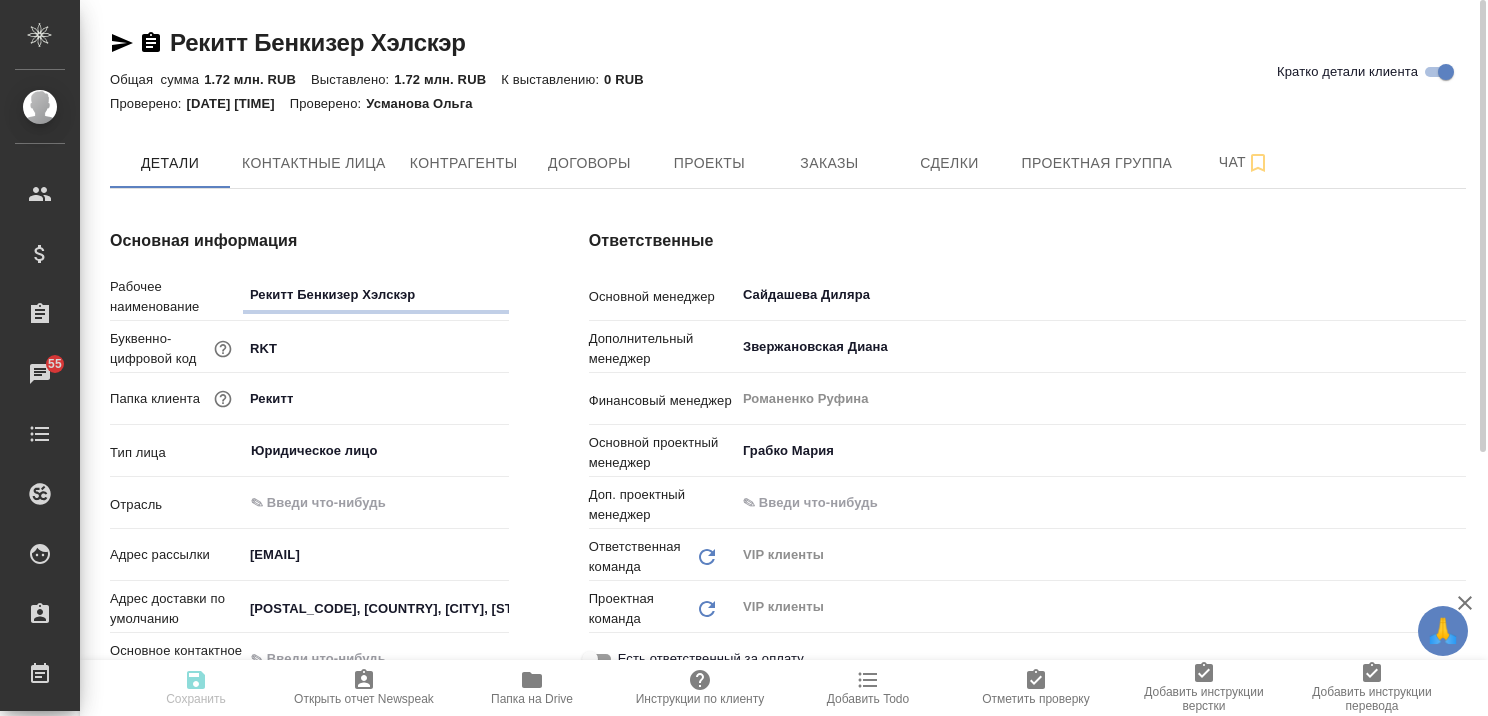 type on "x" 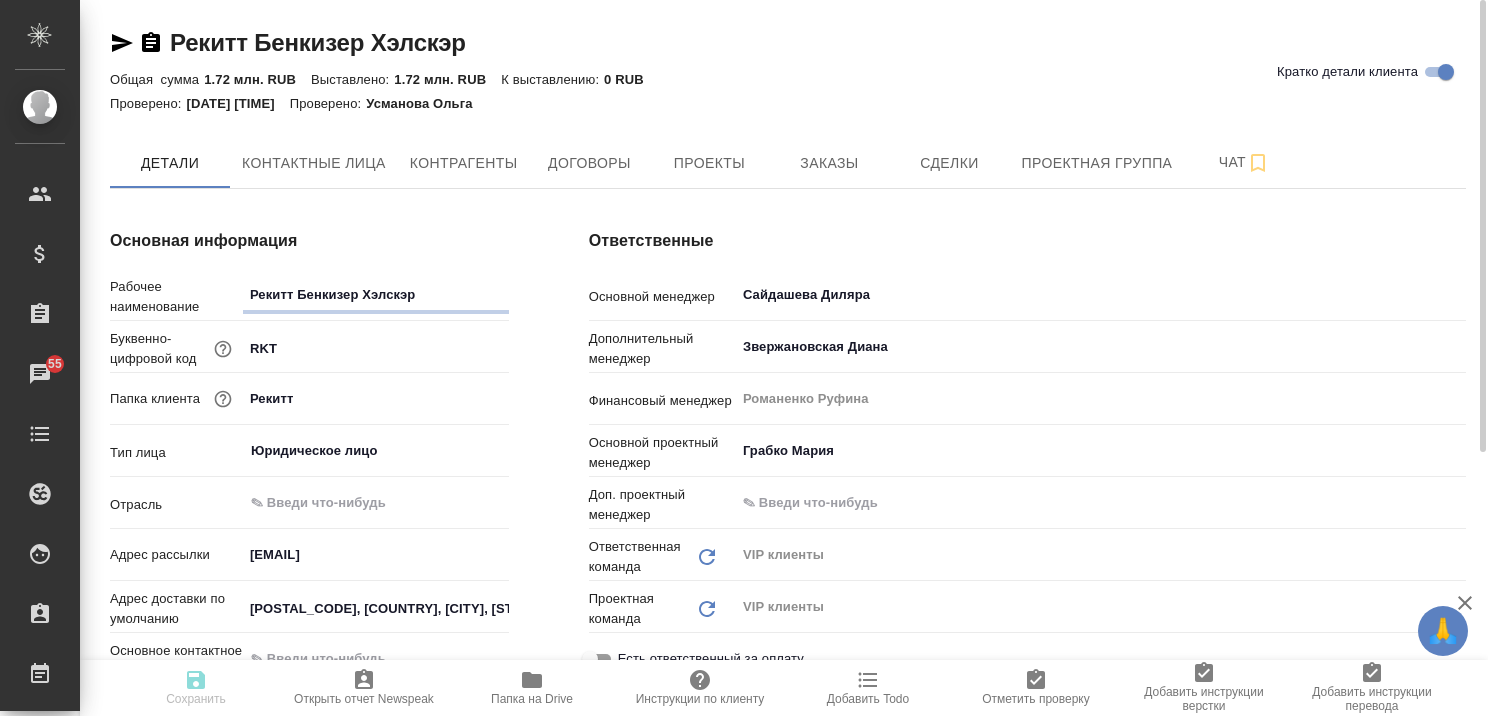 type on "x" 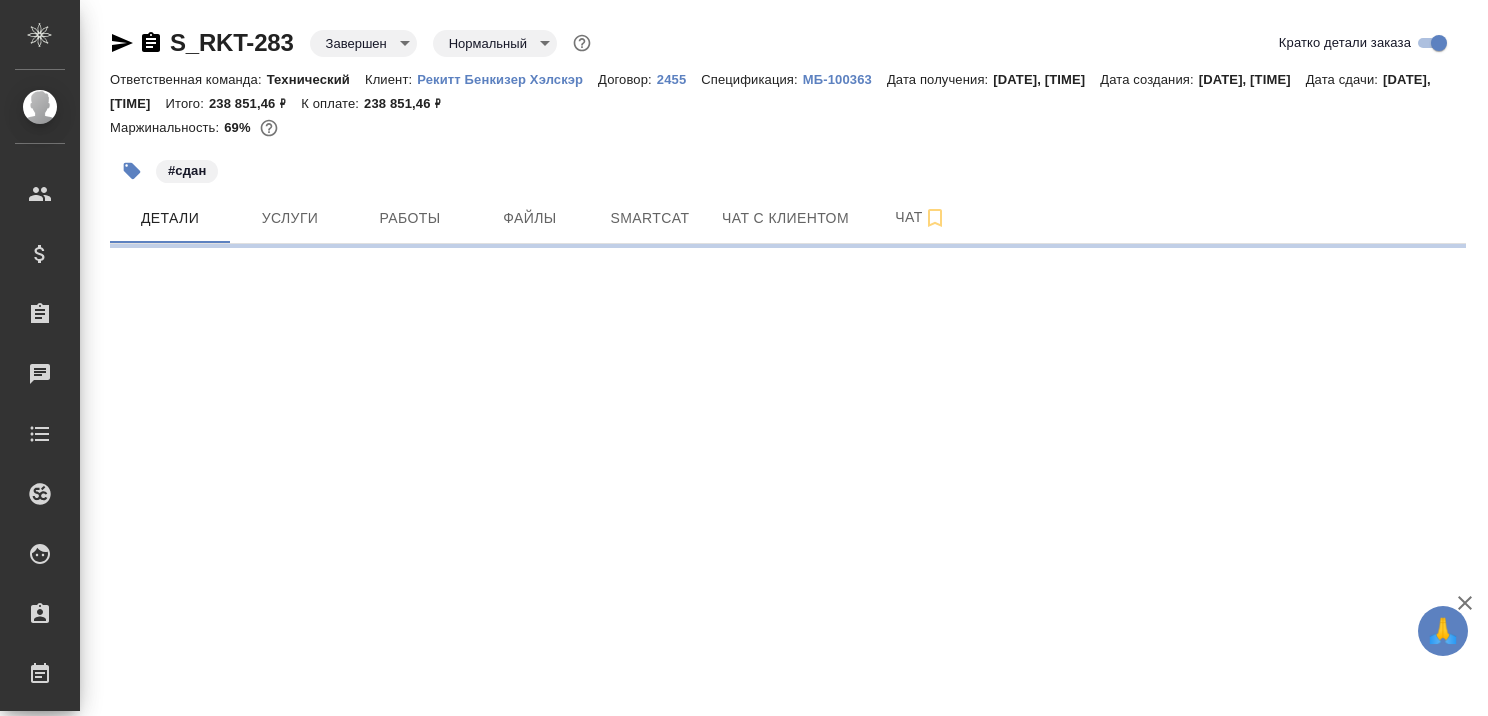scroll, scrollTop: 0, scrollLeft: 0, axis: both 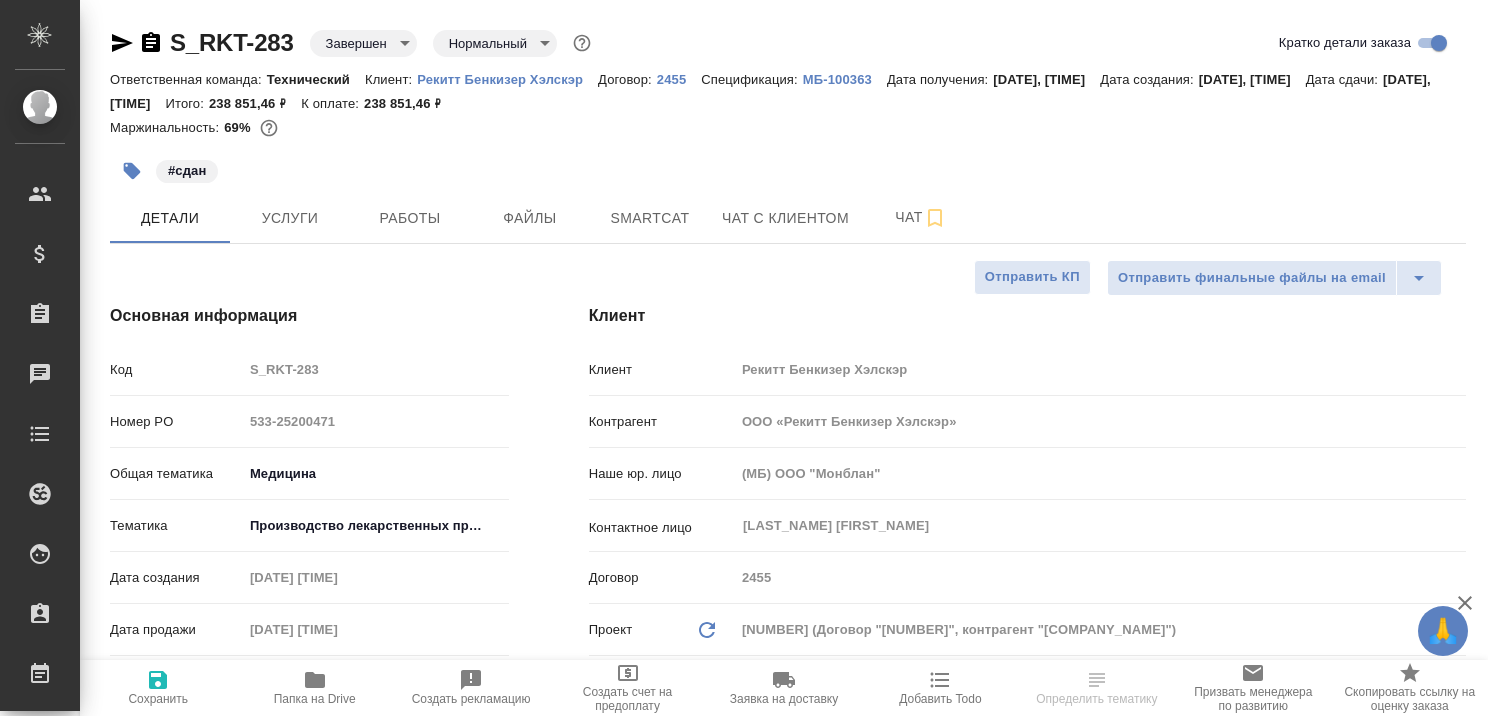 type on "x" 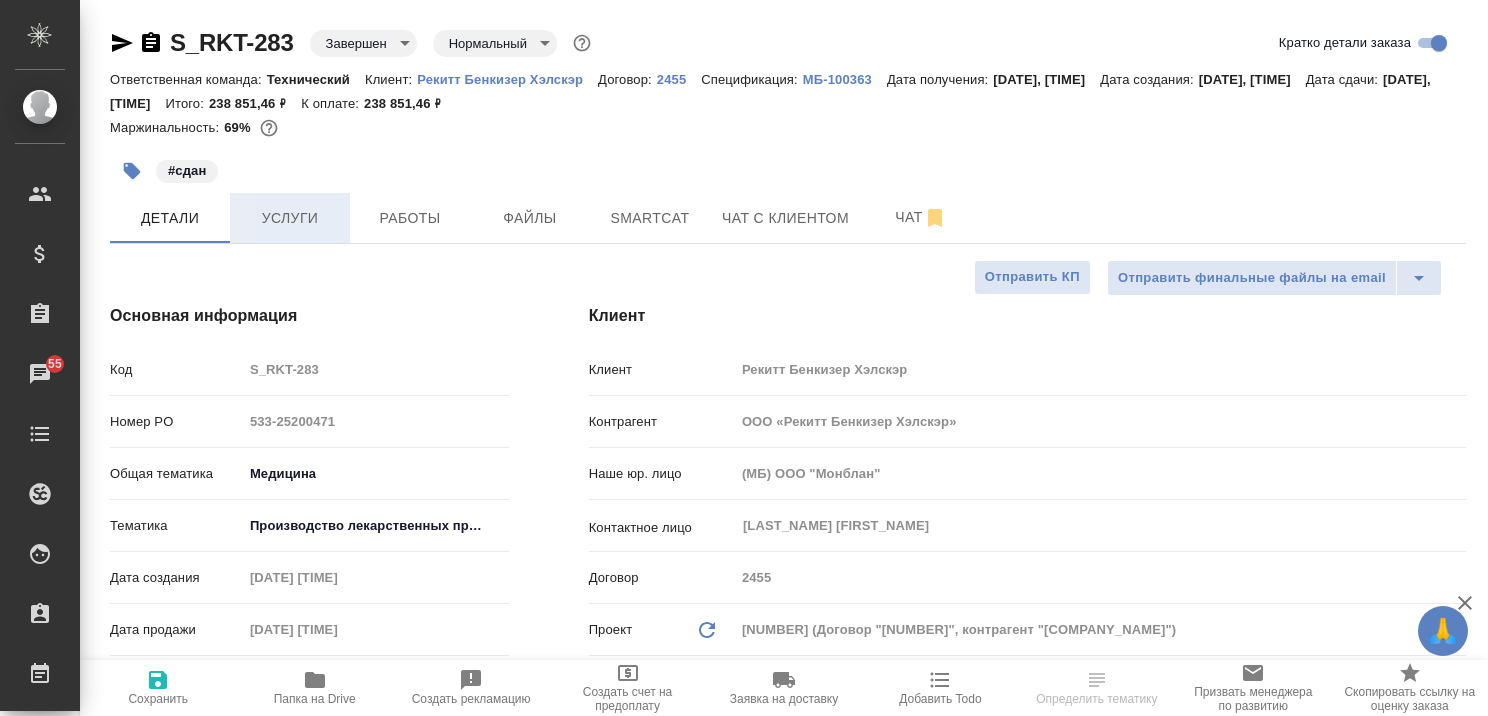 click on "Услуги" at bounding box center [290, 218] 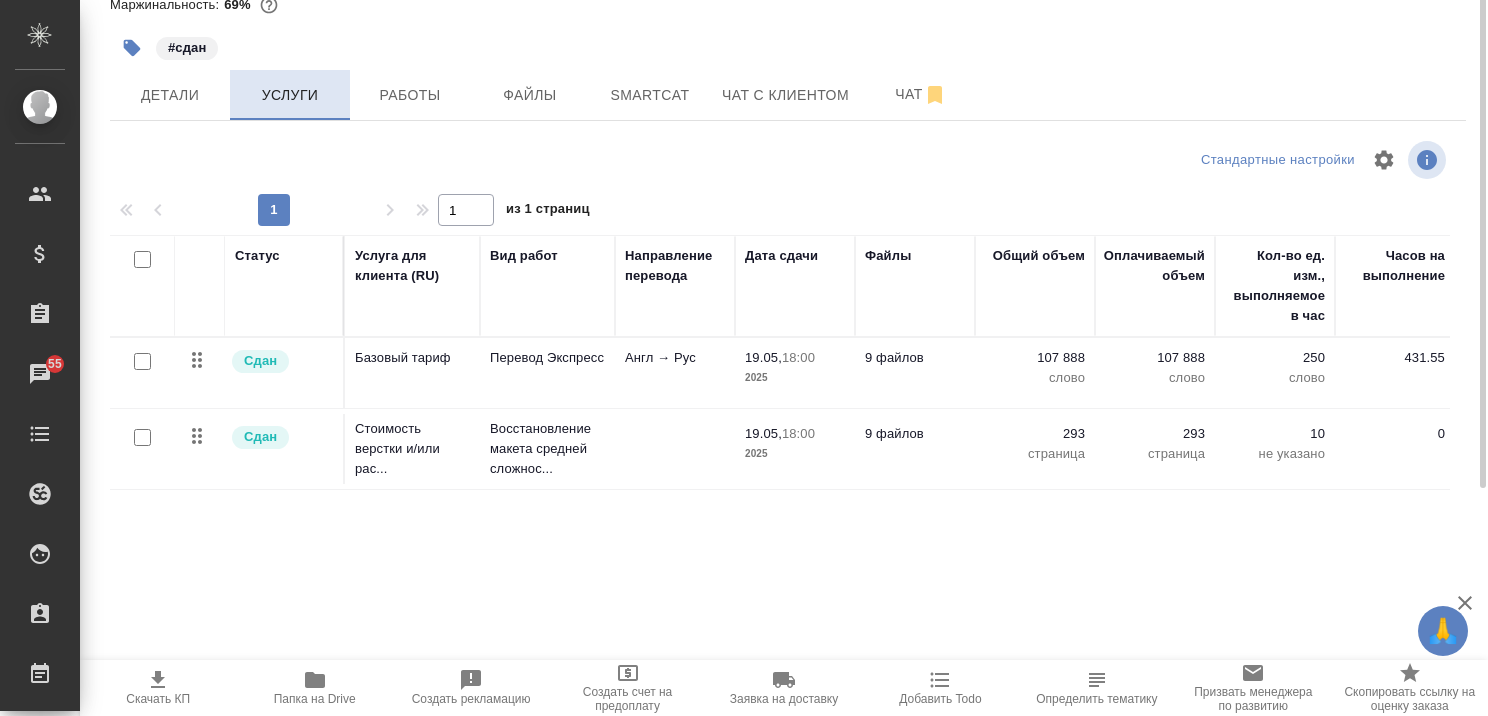 scroll, scrollTop: 0, scrollLeft: 0, axis: both 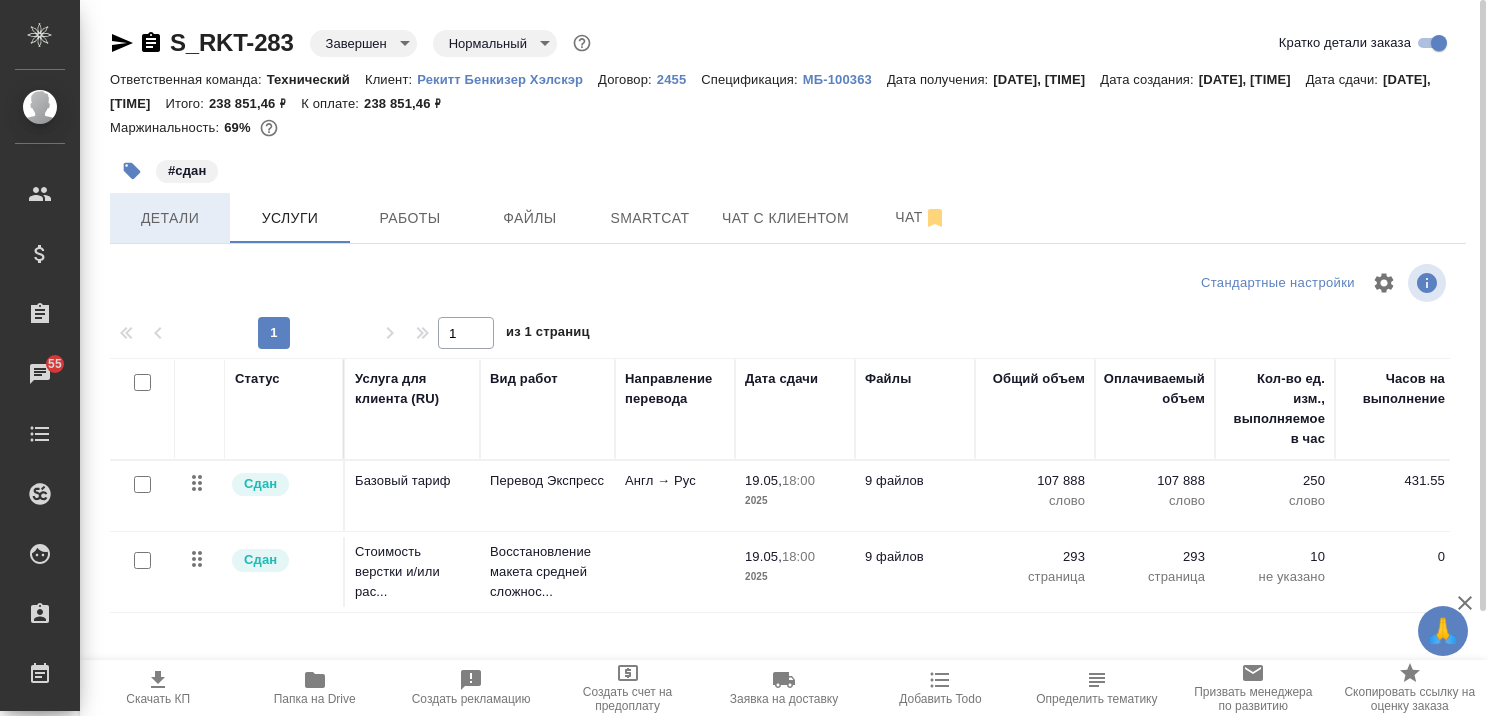 click on "Детали" at bounding box center (170, 218) 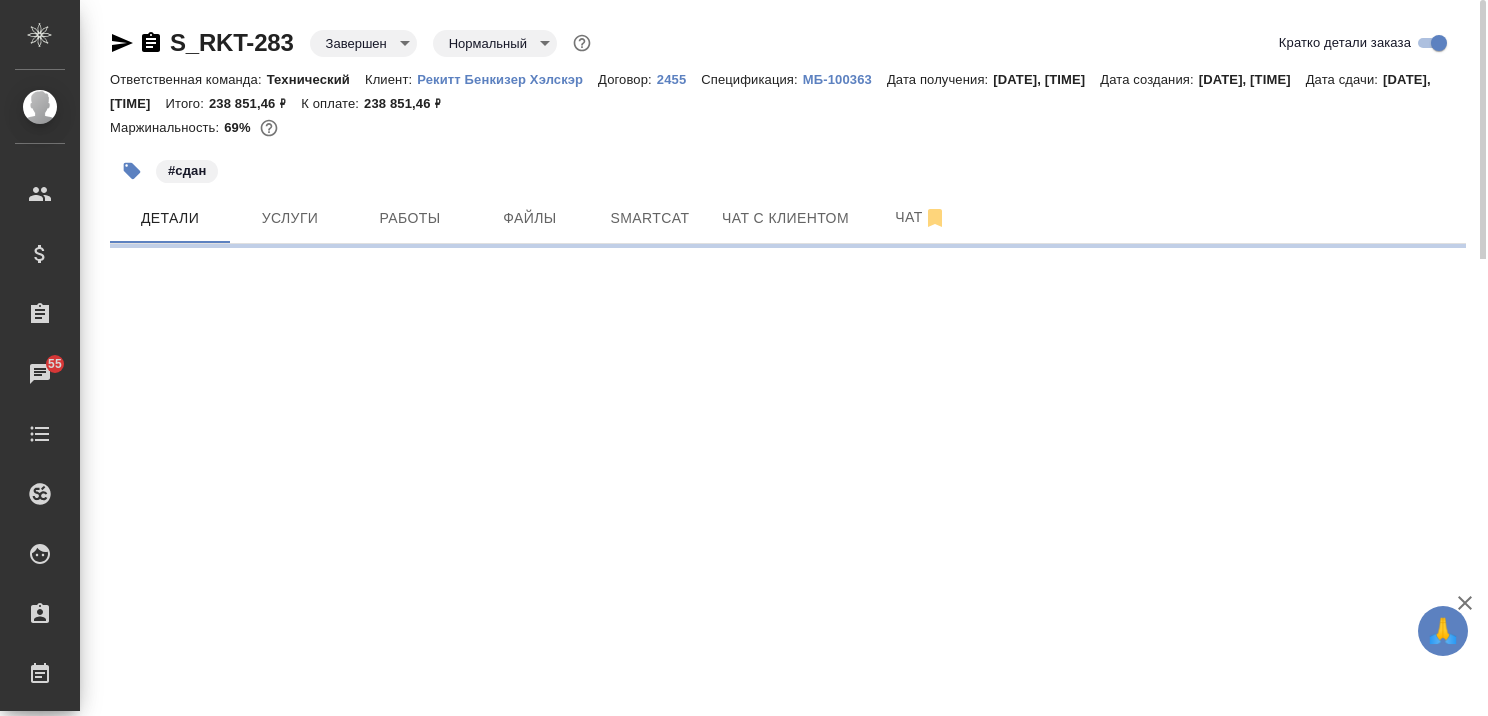 select on "RU" 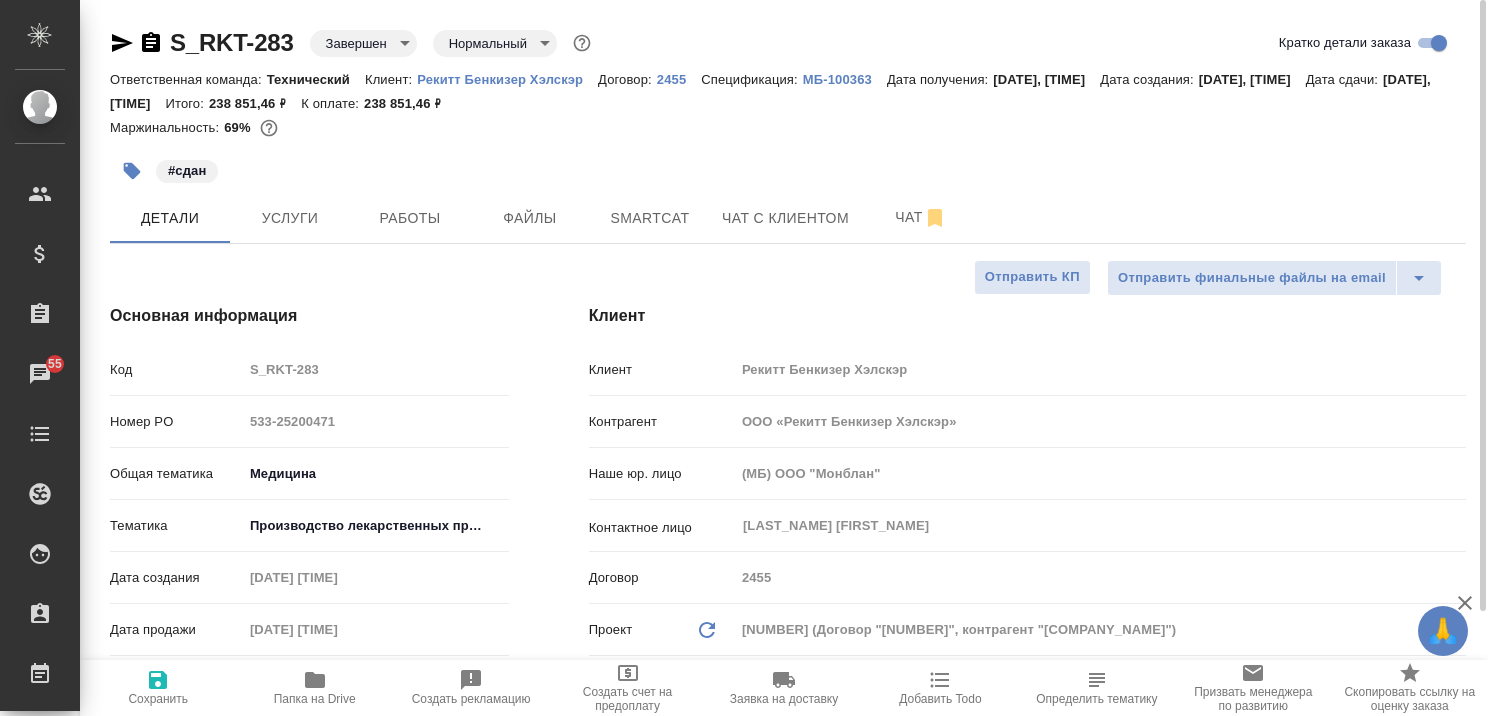 type on "x" 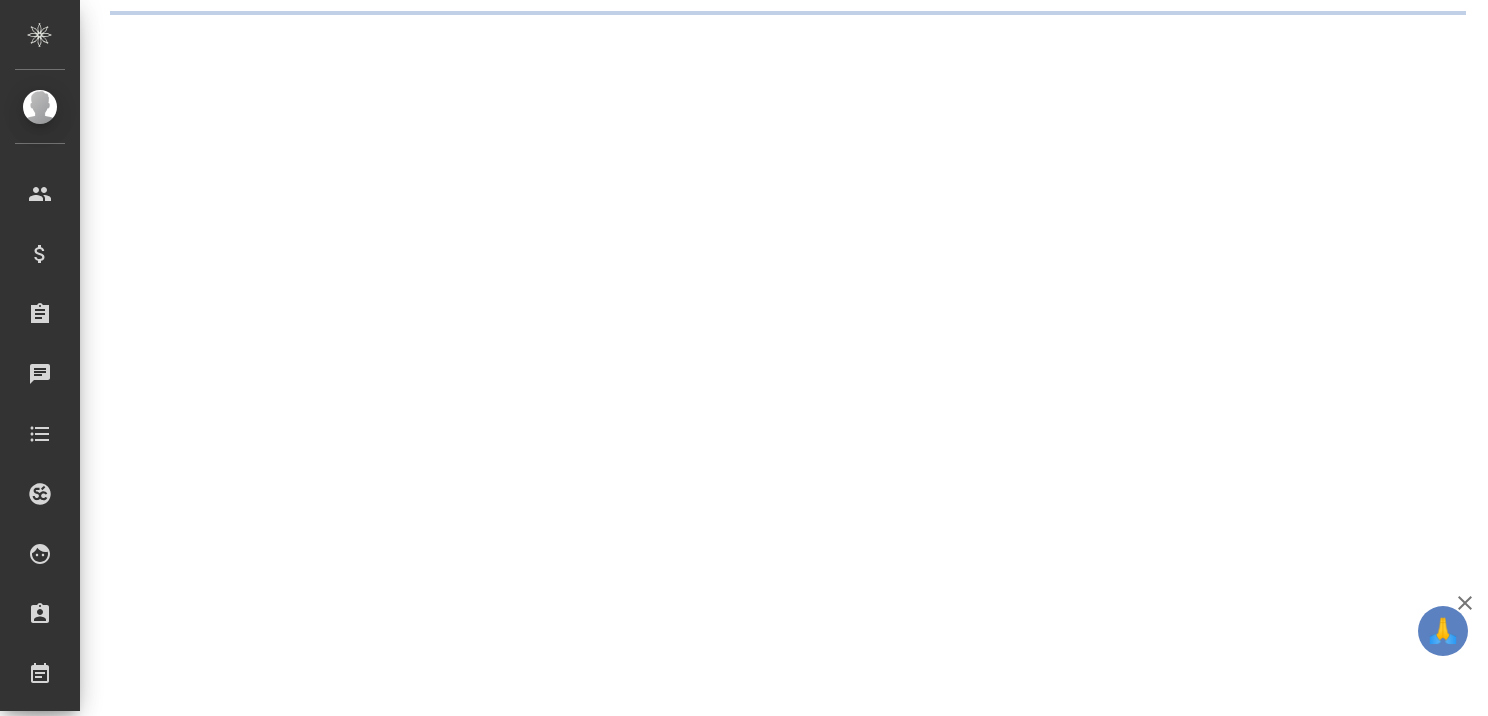 scroll, scrollTop: 0, scrollLeft: 0, axis: both 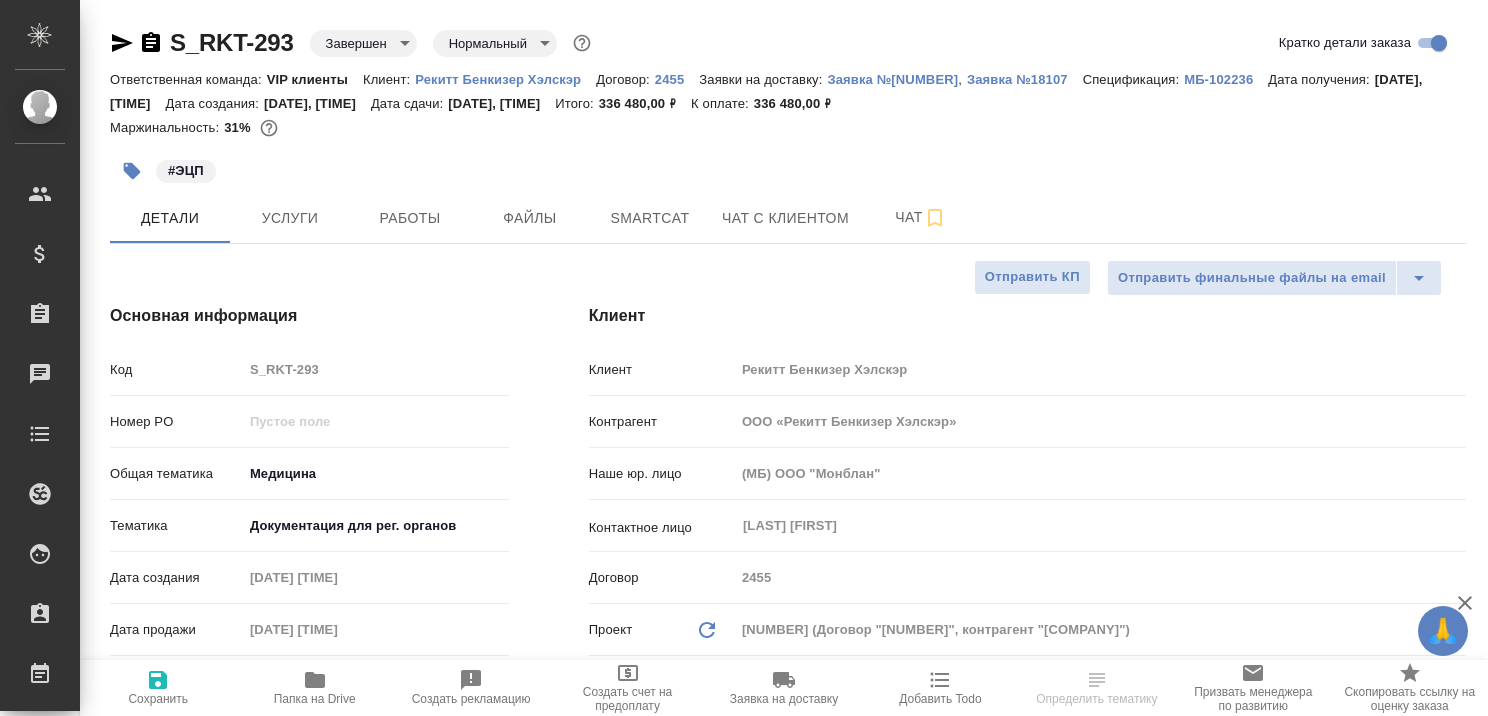 type on "x" 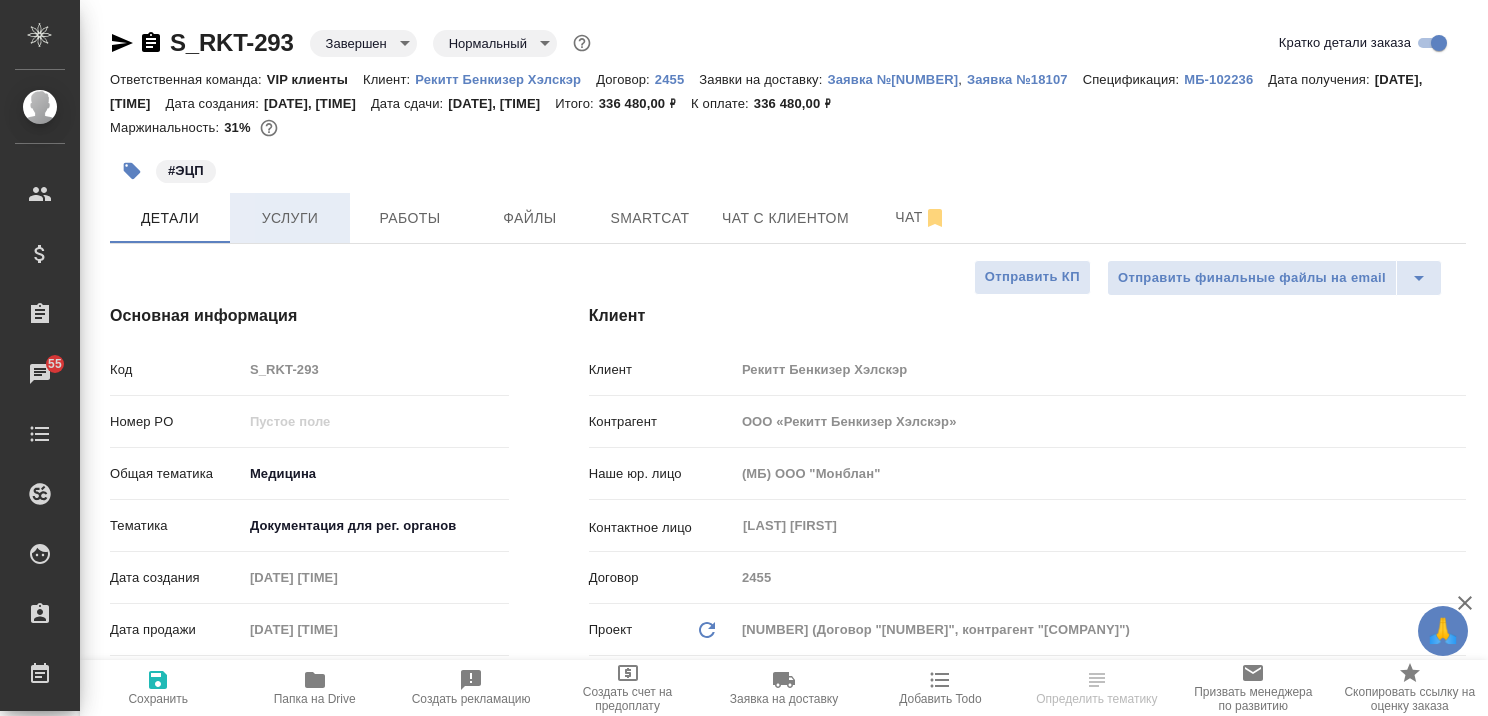 click on "Услуги" at bounding box center (290, 218) 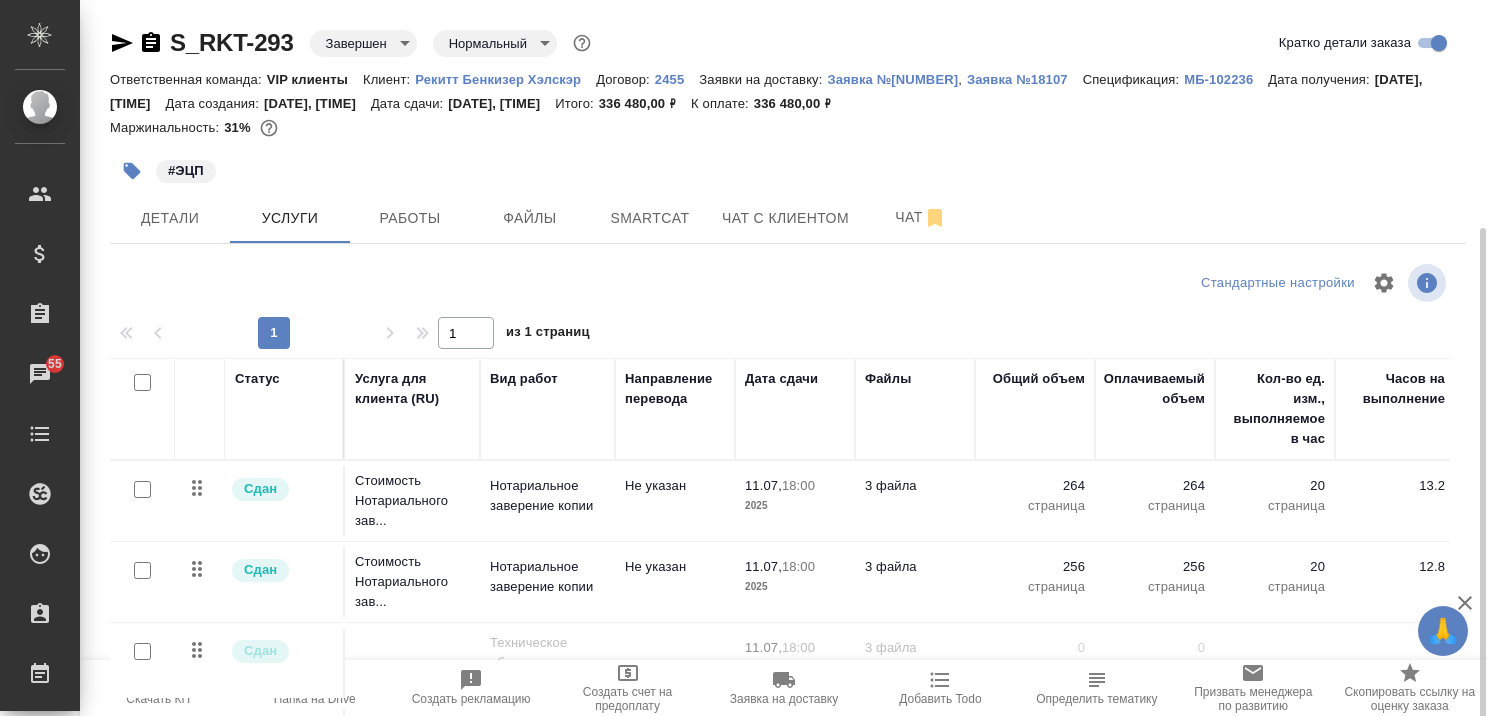 scroll, scrollTop: 123, scrollLeft: 0, axis: vertical 